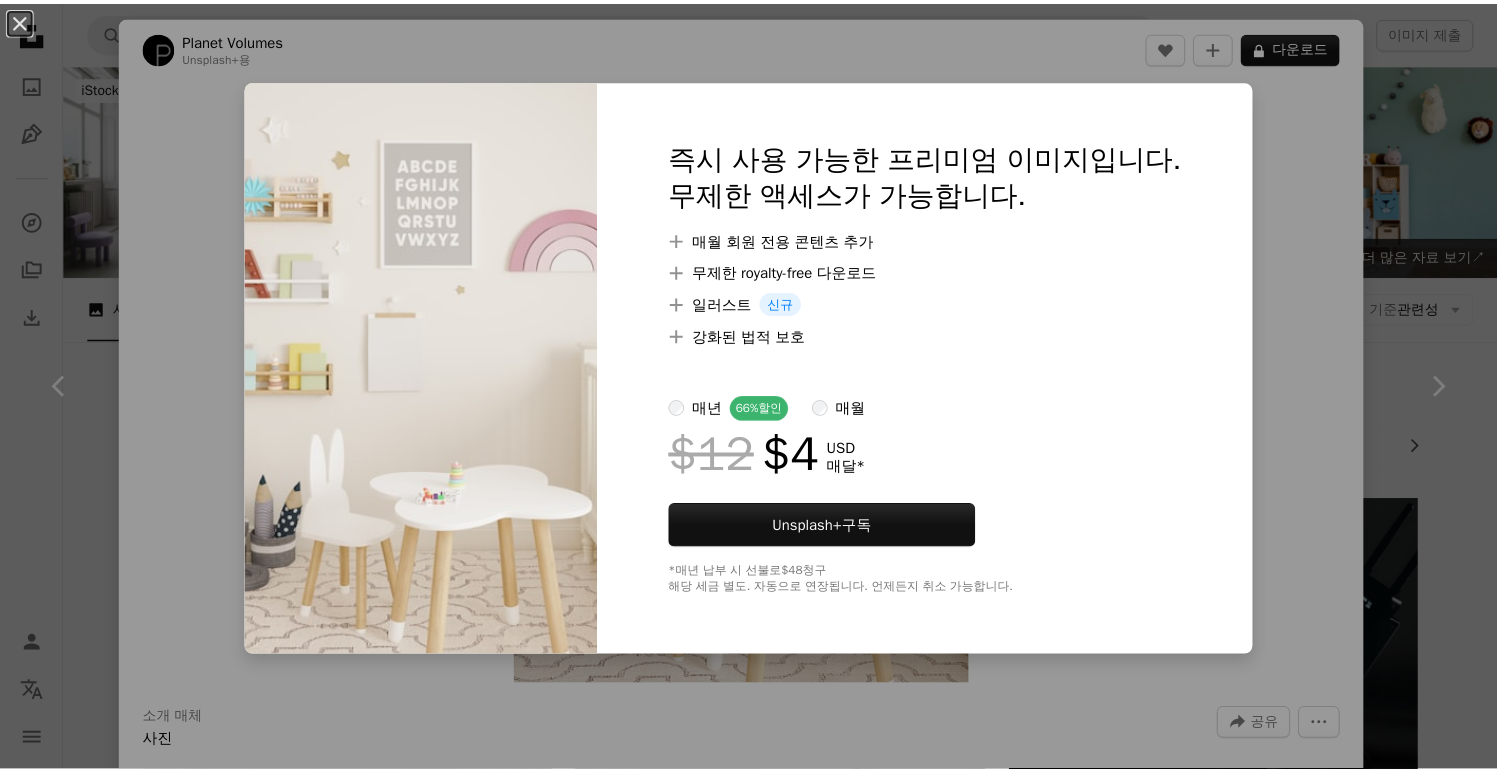 scroll, scrollTop: 3586, scrollLeft: 0, axis: vertical 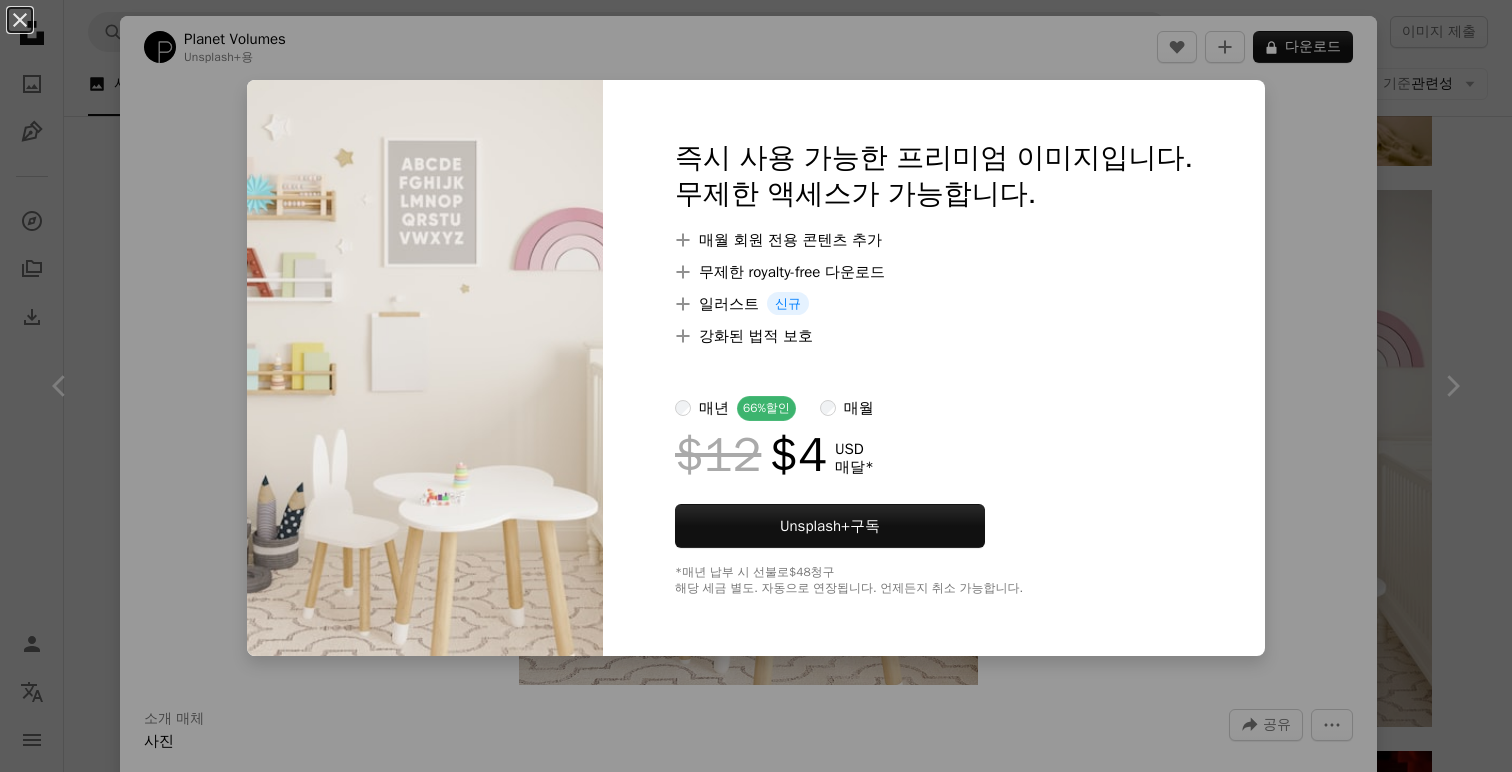 click on "An X shape 즉시 사용 가능한 프리미엄 이미지입니다. 무제한 액세스가 가능합니다. A plus sign 매월 회원 전용 콘텐츠 추가 A plus sign 무제한 royalty-free 다운로드 A plus sign 일러스트  신규 A plus sign 강화된 법적 보호 매년 66%  할인 매월 $12   $4 USD 매달 * Unsplash+  구독 *매년 납부 시 선불로  $48  청구 해당 세금 별도. 자동으로 연장됩니다. 언제든지 취소 가능합니다." at bounding box center [756, 386] 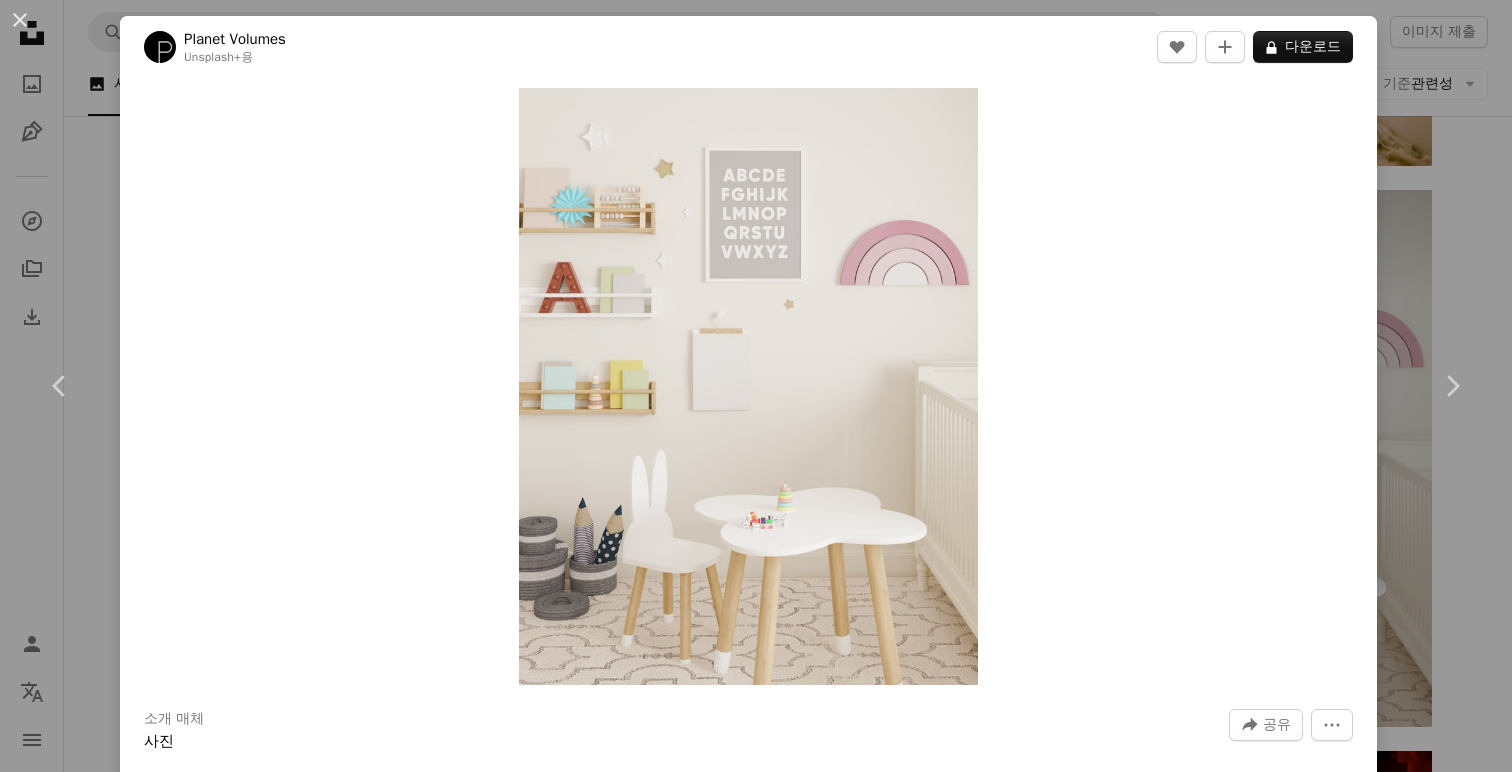 click on "An X shape Chevron left Chevron right Planet Volumes Unsplash+ 용 A heart A plus sign A lock 다운로드 Zoom in 소개 매체 사진 A forward-right arrow 공유 More Actions Calendar outlined 2023년 5월 29일 에 게시됨 Safety Unsplash+ 라이선스 에 따른 라이선스 부여 3D 렌더 번역하다 장난감 탁아소 키즈 룸 어린이 방 데이 케어 어린이 방 보육실 키드 룸 어린이 방 어린이 방 디지털 아트워크 Creative Commons 이미지 이 시리즈의 다른 콘텐츠 Chevron right Plus sign for Unsplash+ Plus sign for Unsplash+ Plus sign for Unsplash+ Plus sign for Unsplash+ Plus sign for Unsplash+ Plus sign for Unsplash+ Plus sign for Unsplash+ Plus sign for Unsplash+ Plus sign for Unsplash+ Plus sign for Unsplash+ 관련 이미지 Plus sign for Unsplash+ A heart A plus sign Getty Images Unsplash+ 용 A lock 다운로드 Plus sign for Unsplash+ A heart A plus sign Getty Images Unsplash+ 용 A lock 다운로드 Plus sign for Unsplash+ A heart A plus sign 용 용" at bounding box center [756, 386] 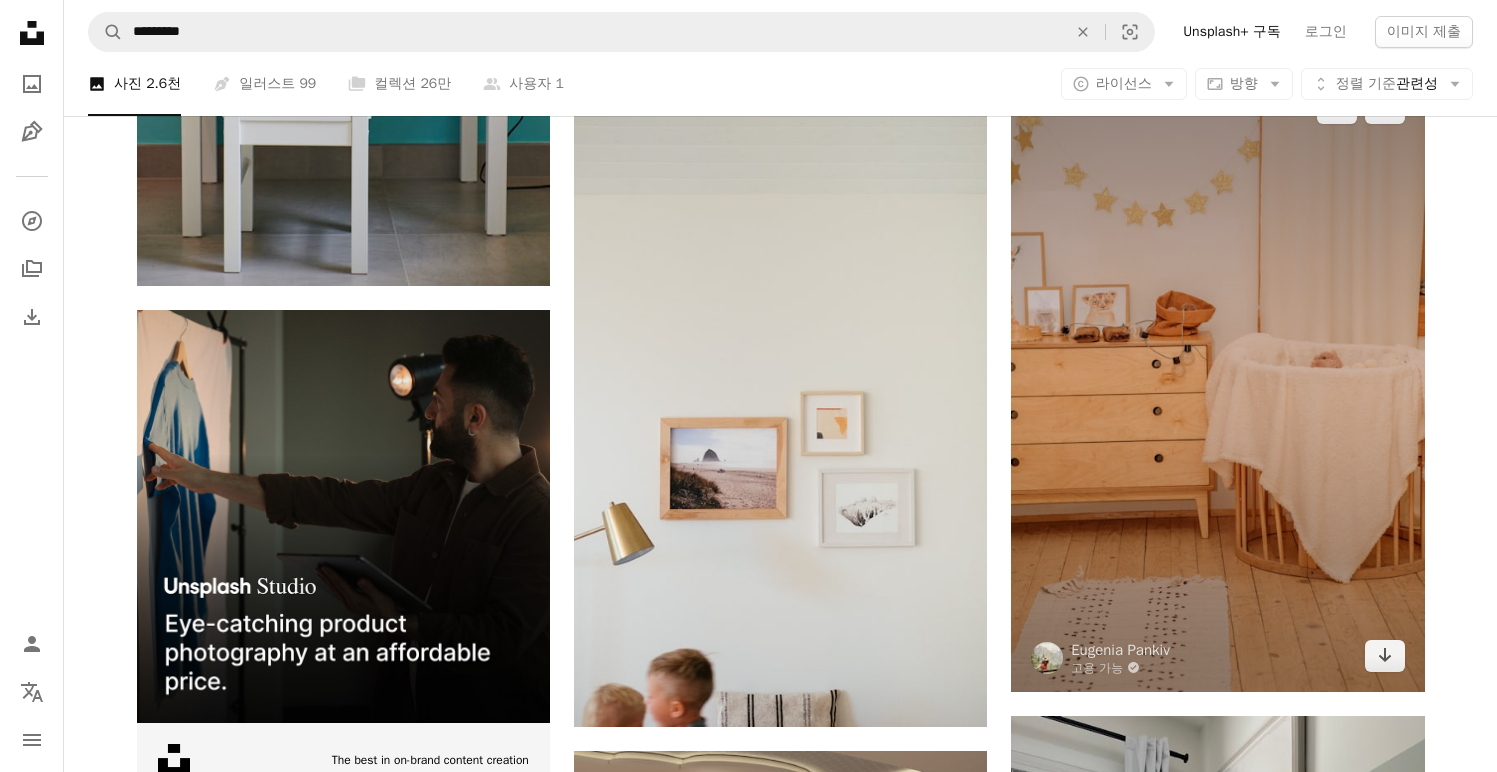 scroll, scrollTop: 4643, scrollLeft: 0, axis: vertical 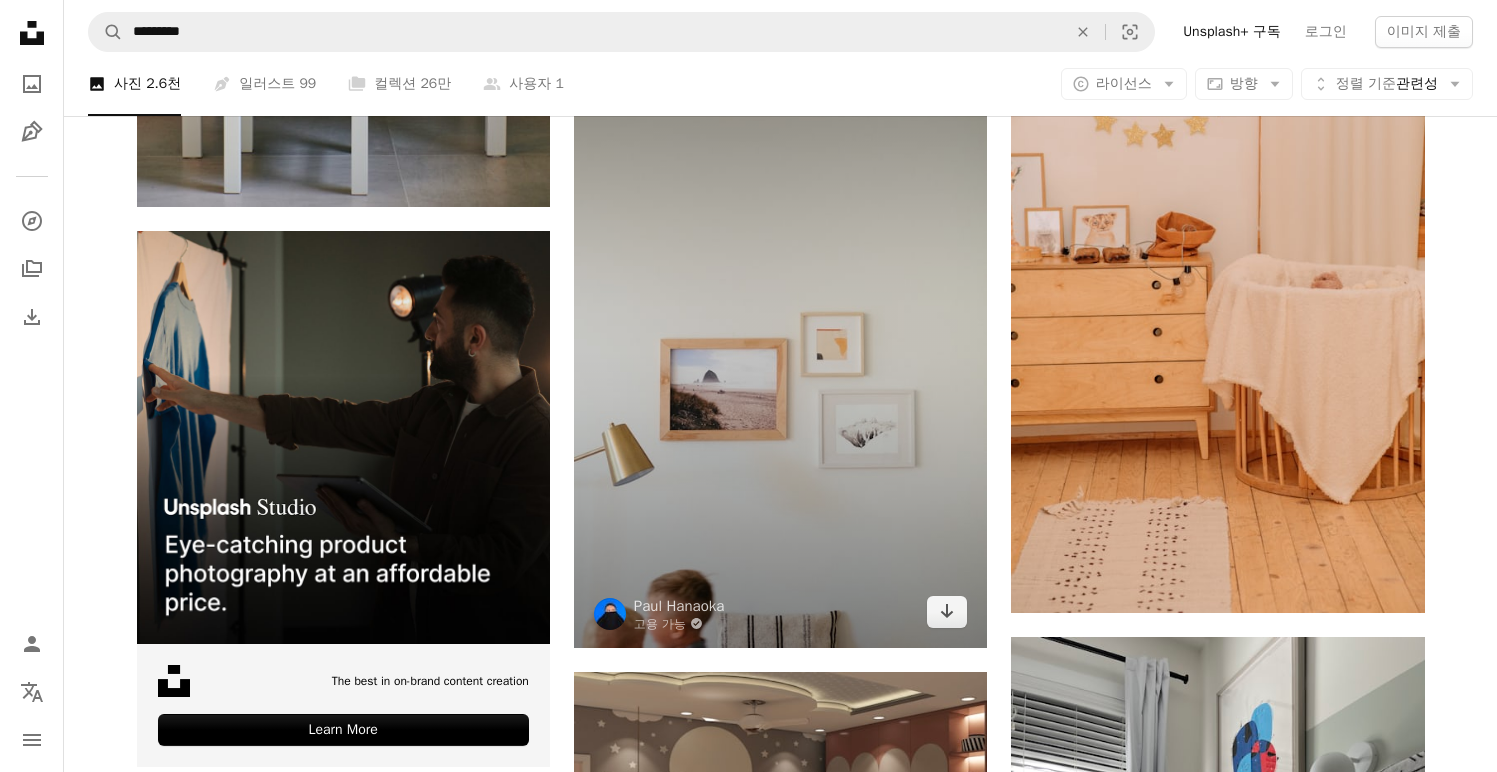 click at bounding box center (780, 338) 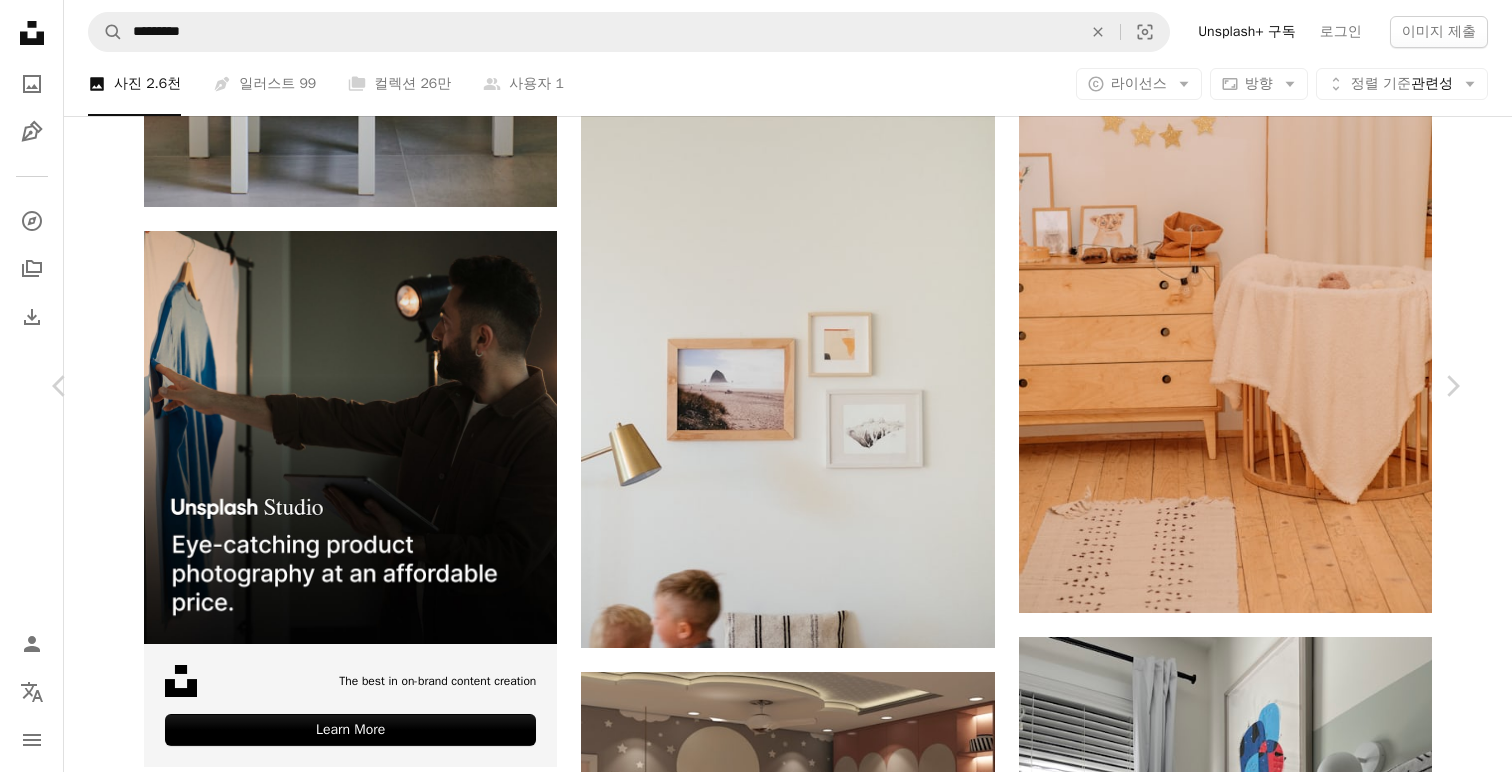 click on "무료 다운로드" at bounding box center [1262, 3692] 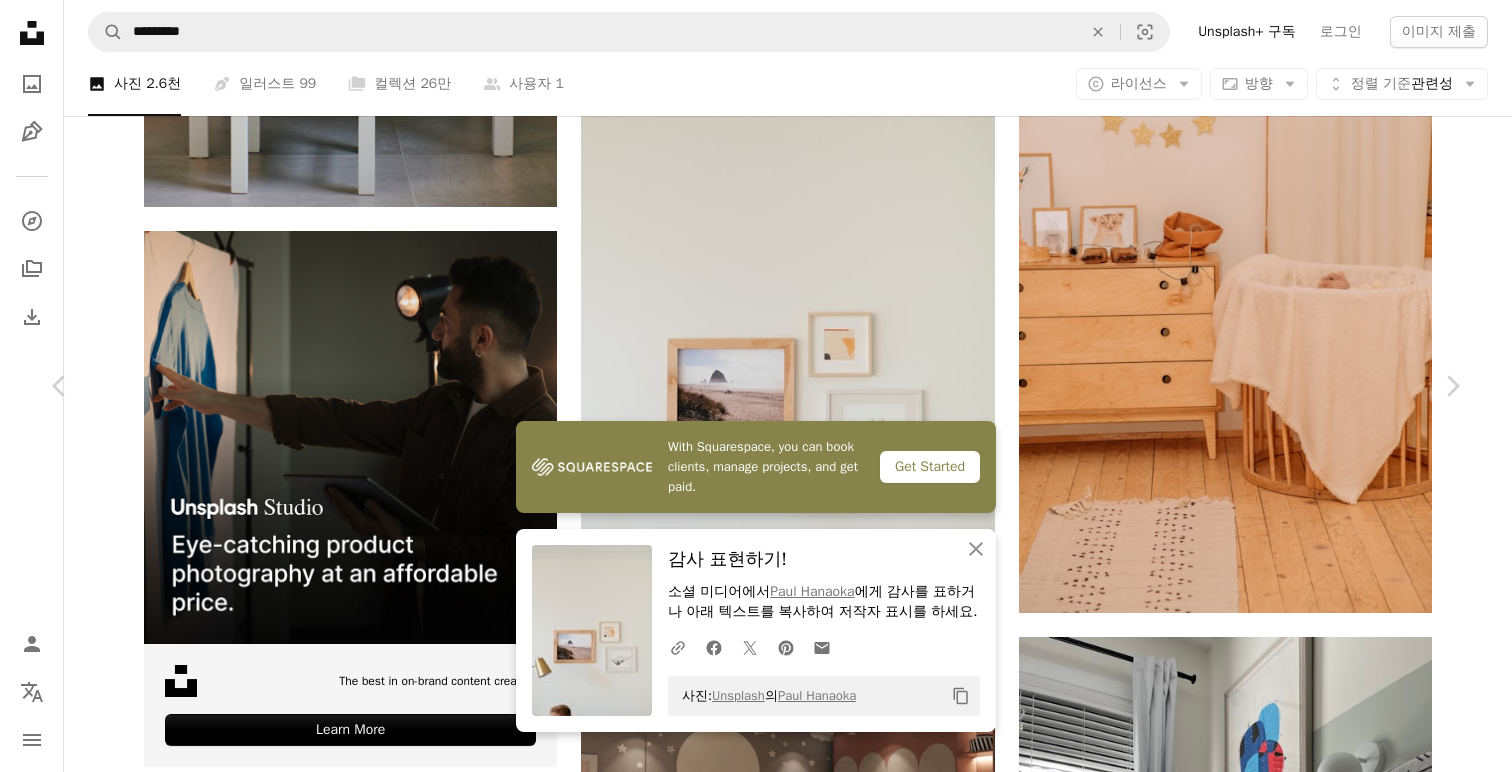 click on "[FIRST] [LAST]" at bounding box center [756, 4031] 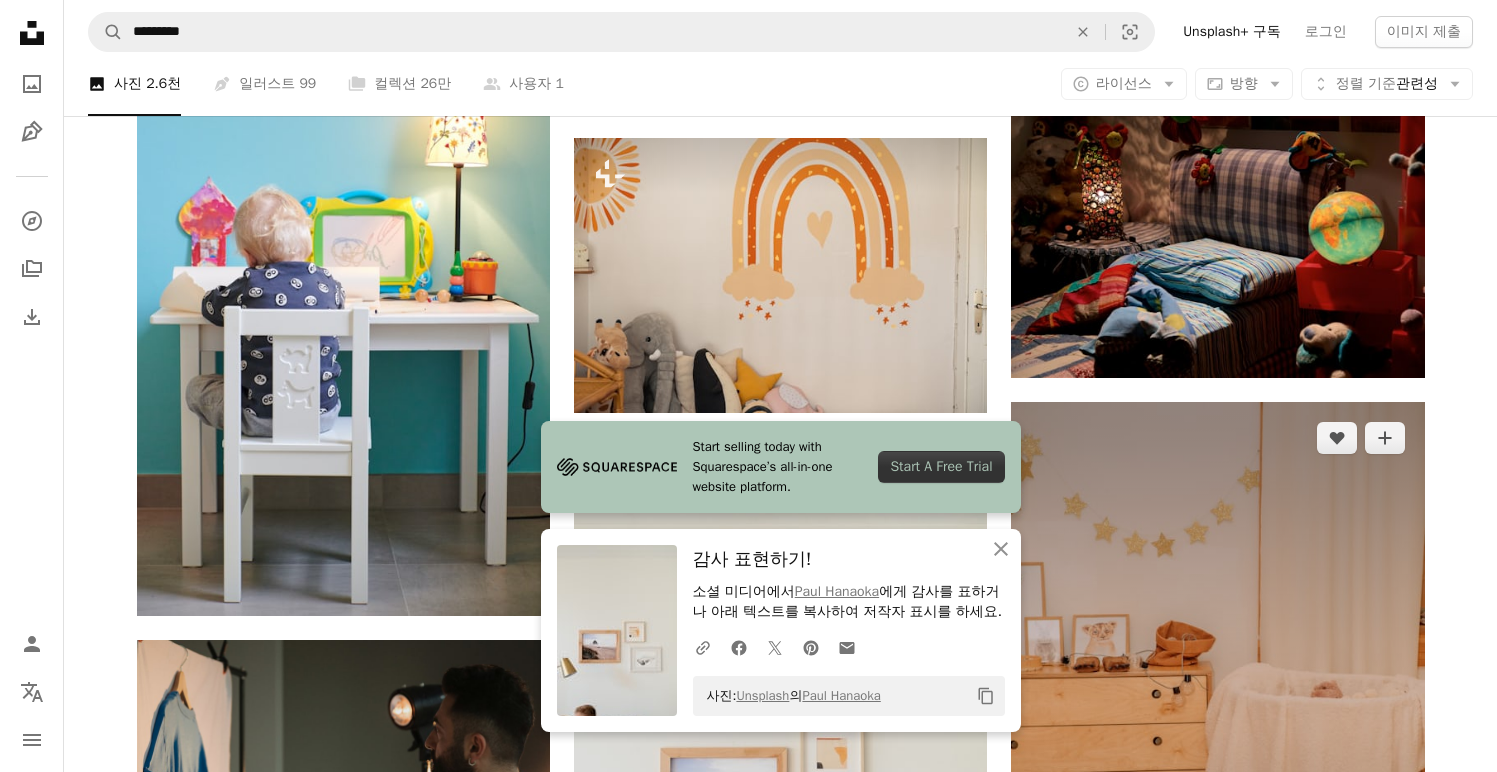 scroll, scrollTop: 4250, scrollLeft: 0, axis: vertical 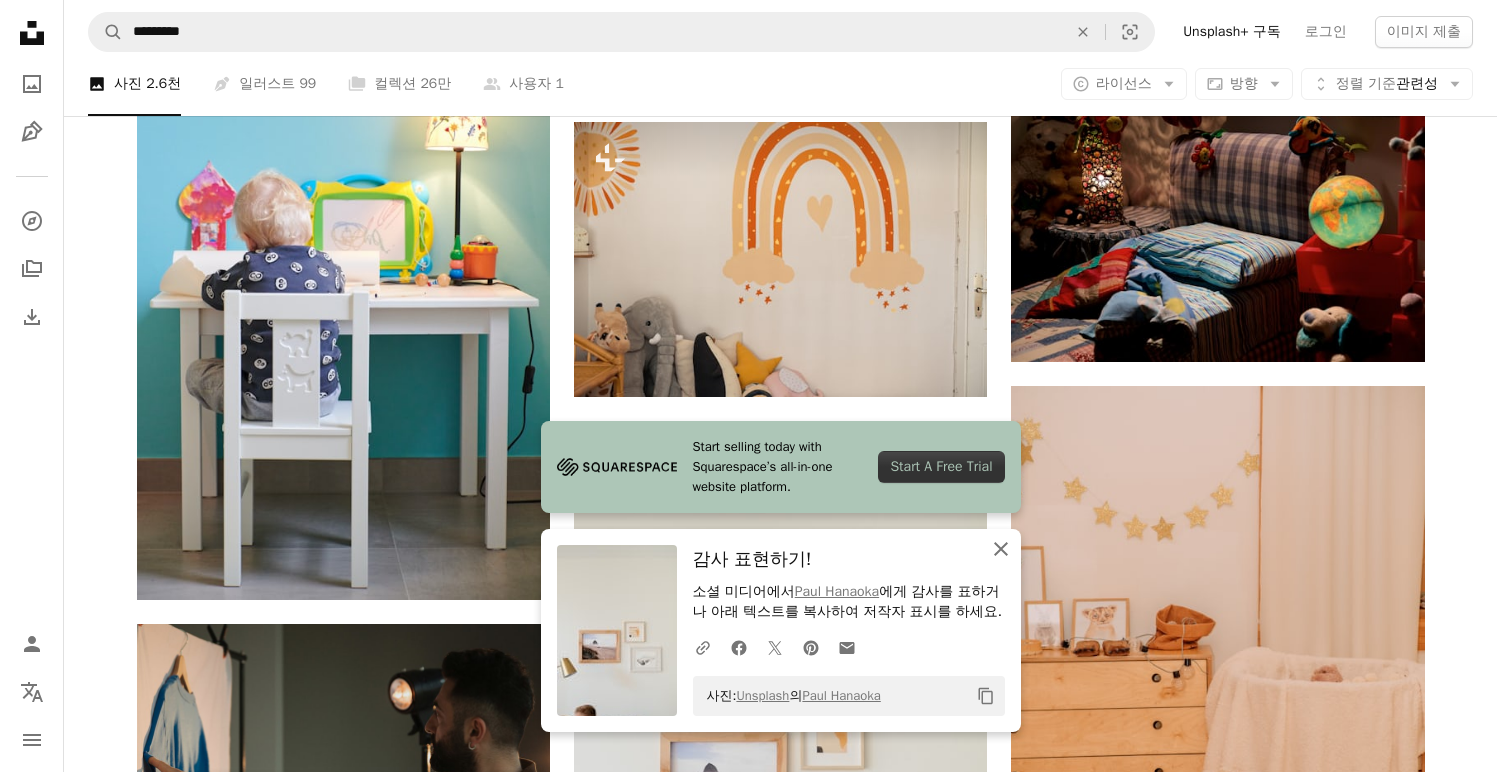 click 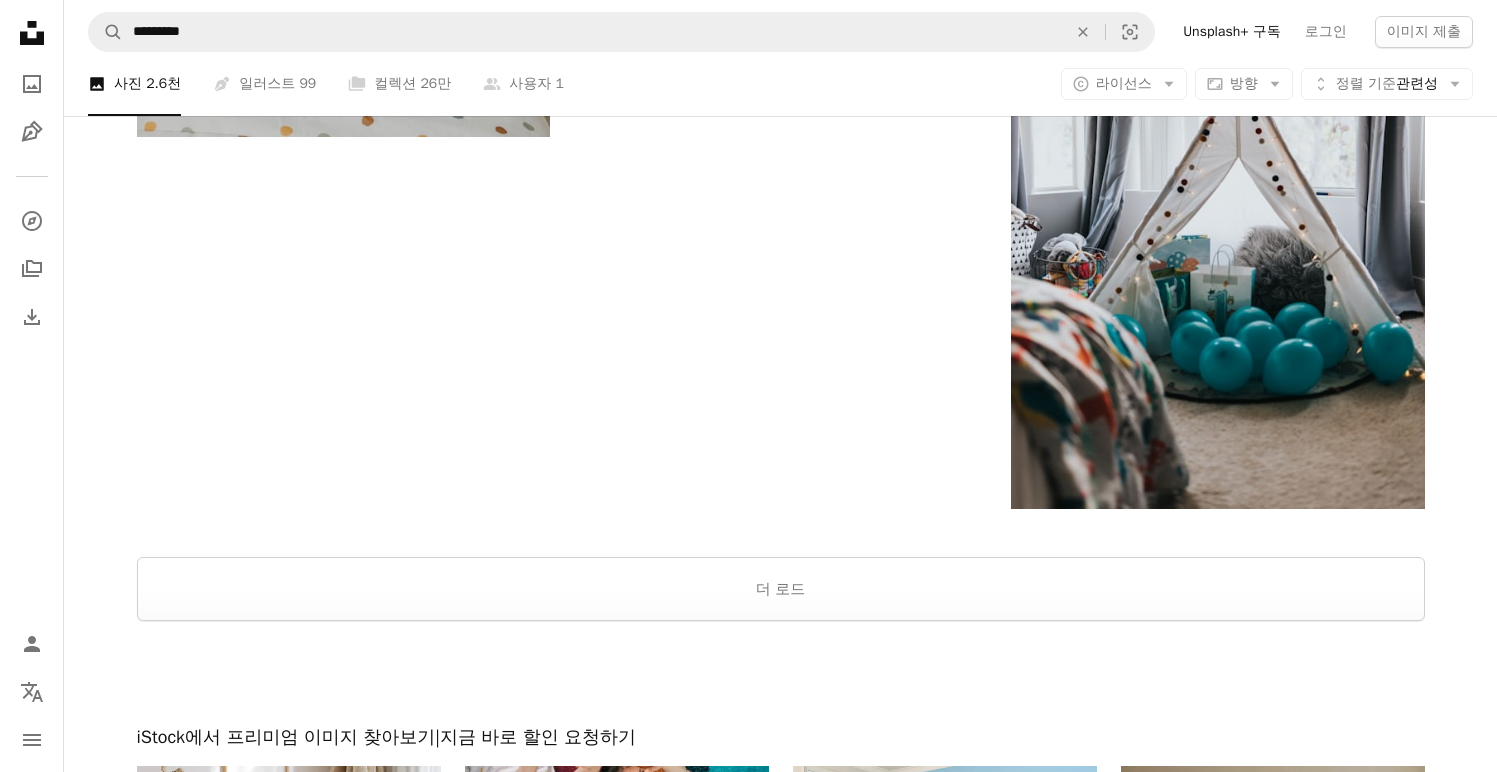 scroll, scrollTop: 6865, scrollLeft: 0, axis: vertical 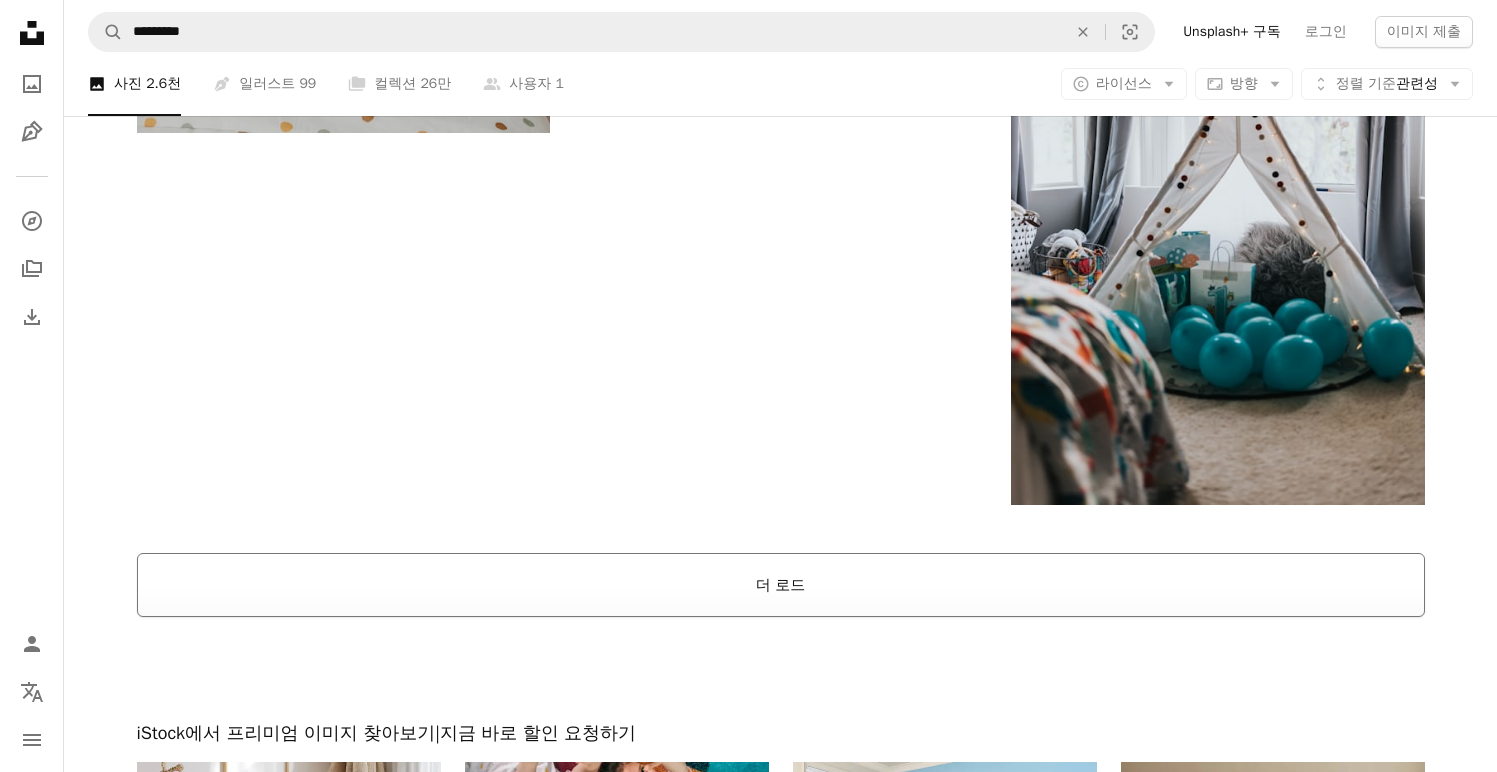 click on "더 로드" at bounding box center [781, 585] 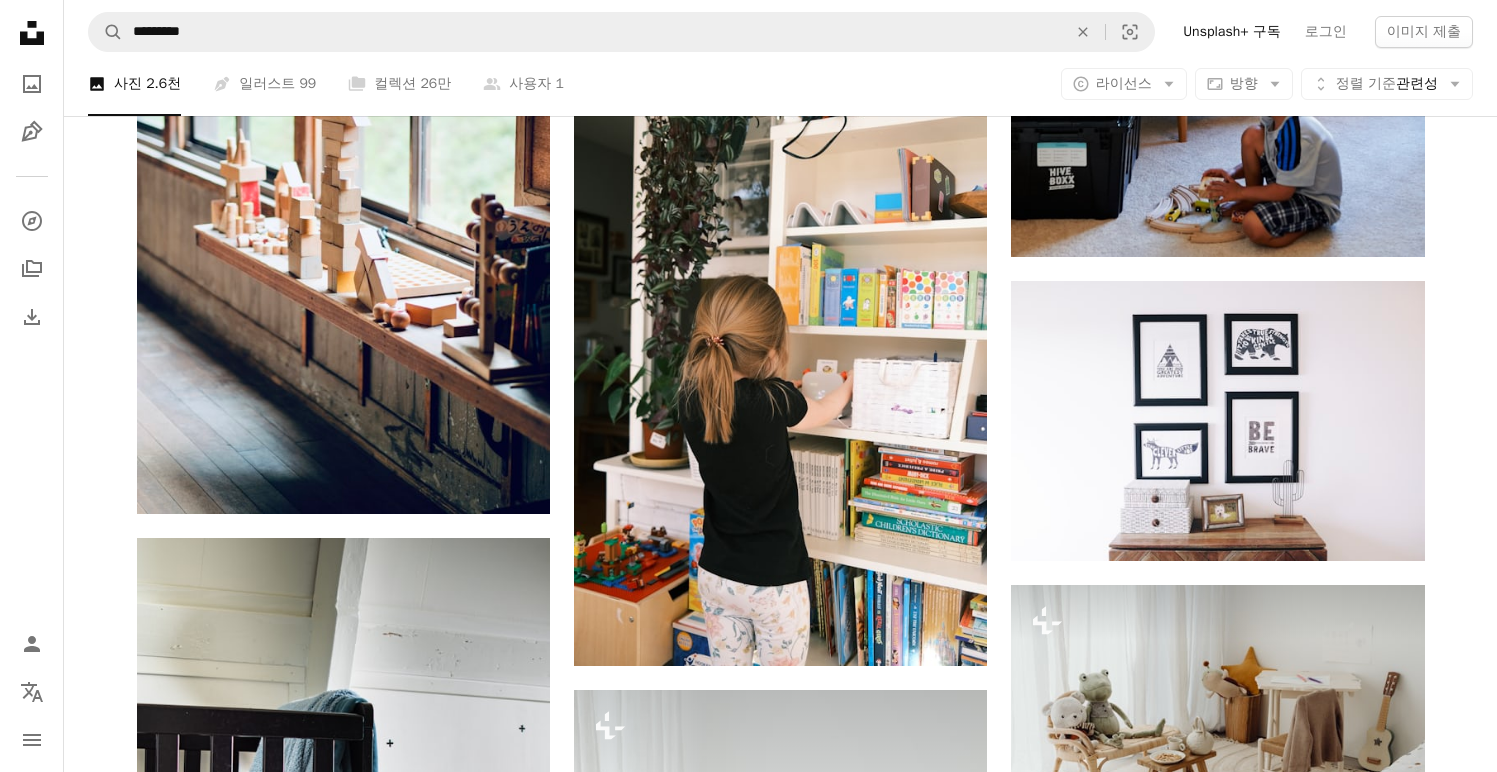 scroll, scrollTop: 8121, scrollLeft: 0, axis: vertical 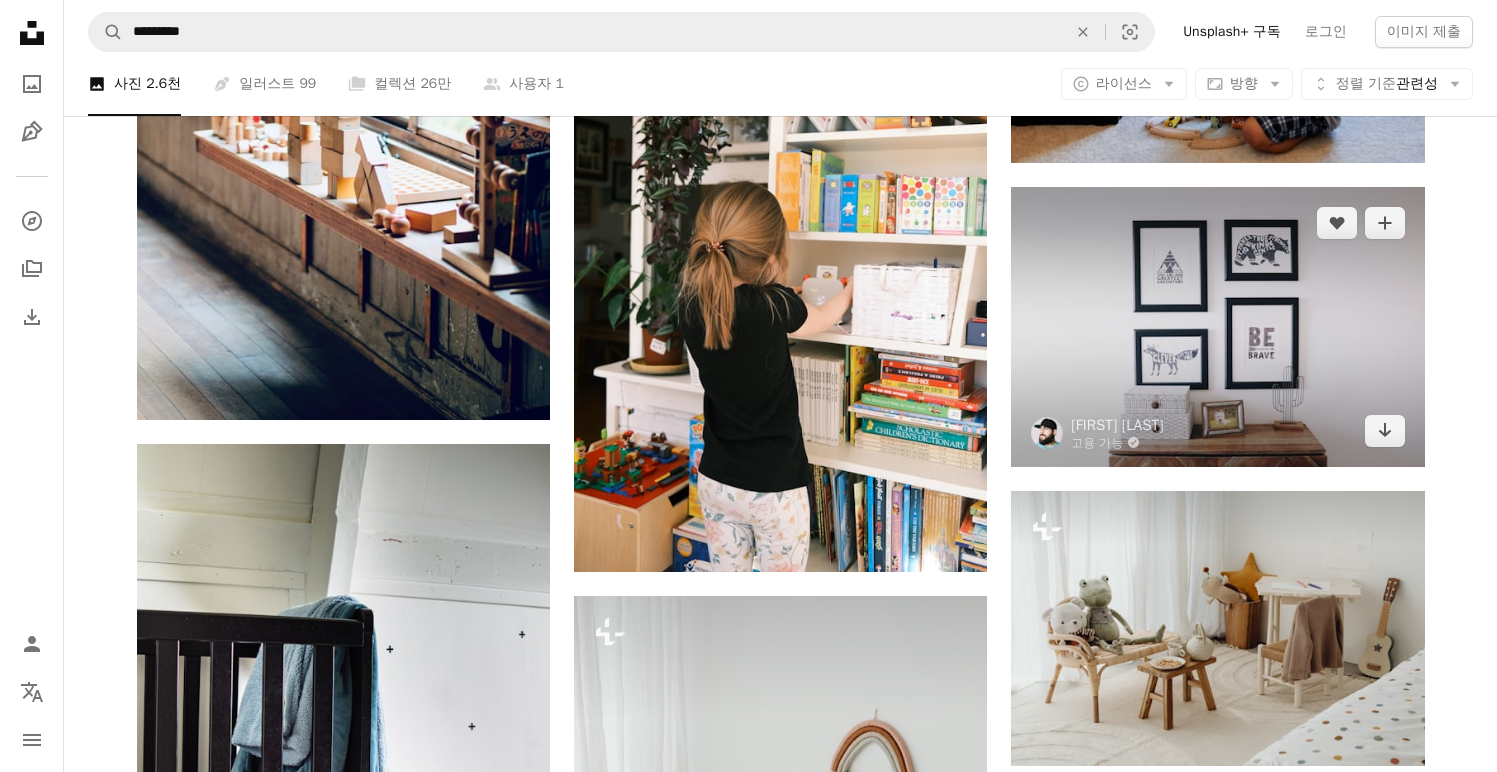 click at bounding box center [1217, 326] 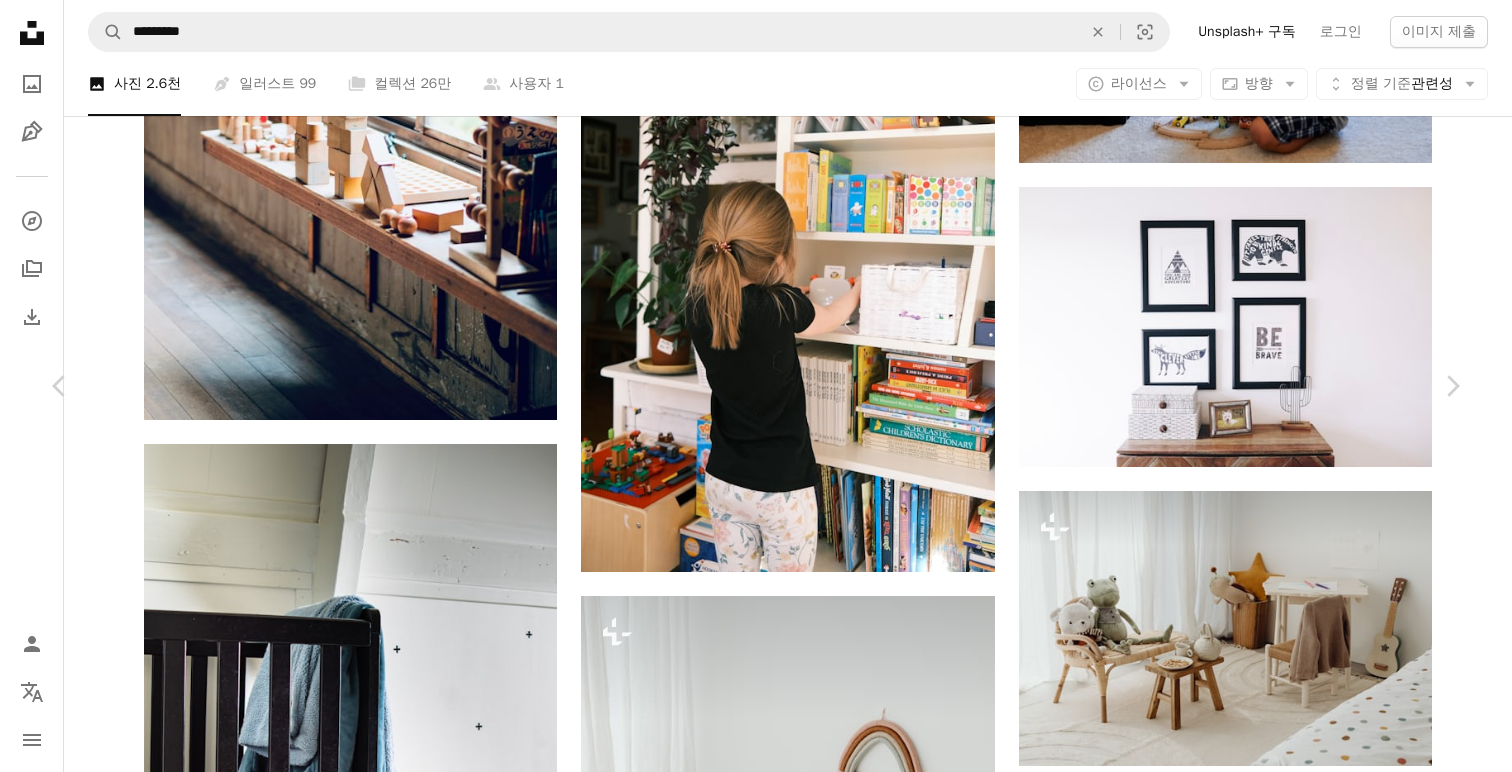 click on "Chevron down" 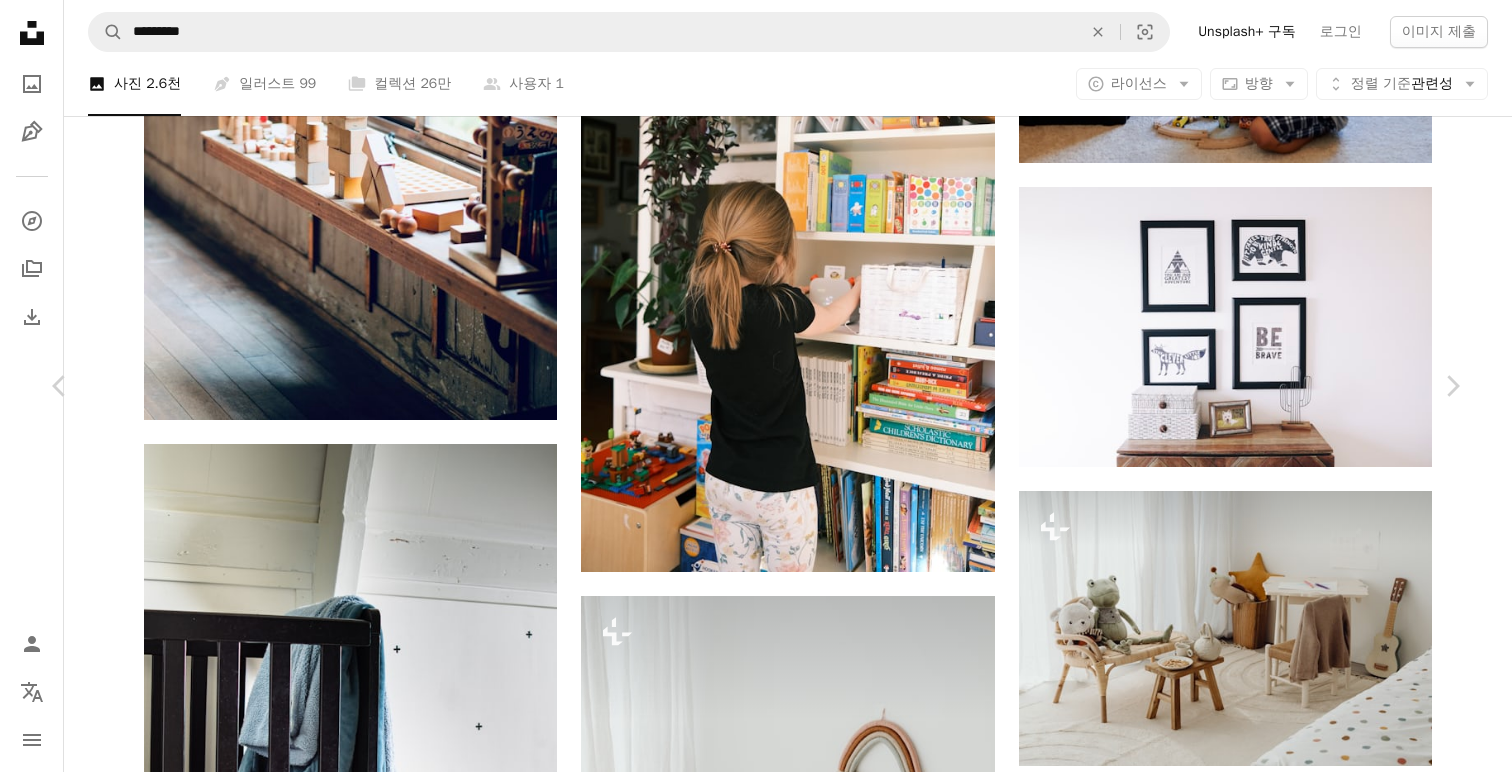 click on "( 2400 x 1624 )" at bounding box center [1230, 5692] 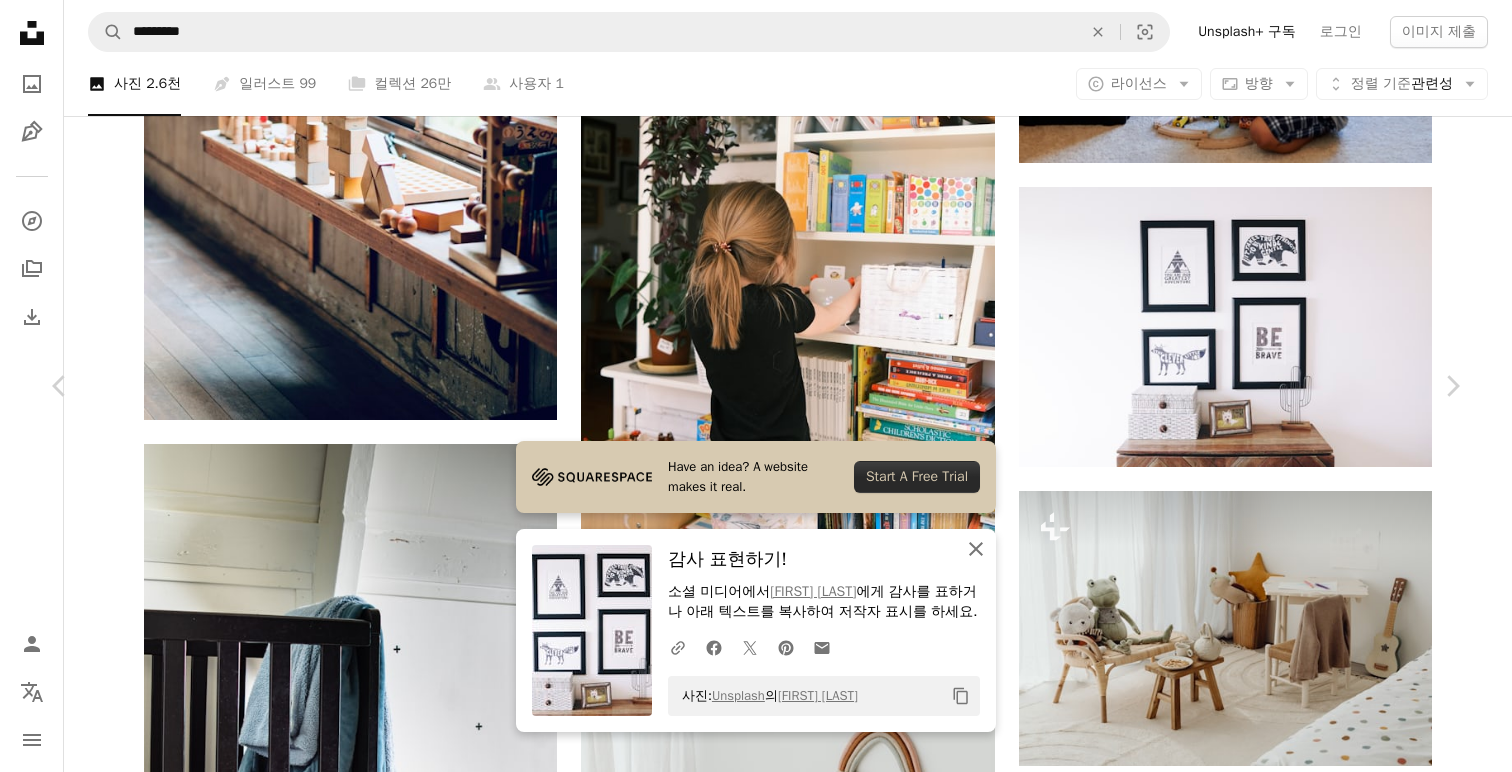 click on "An X shape" 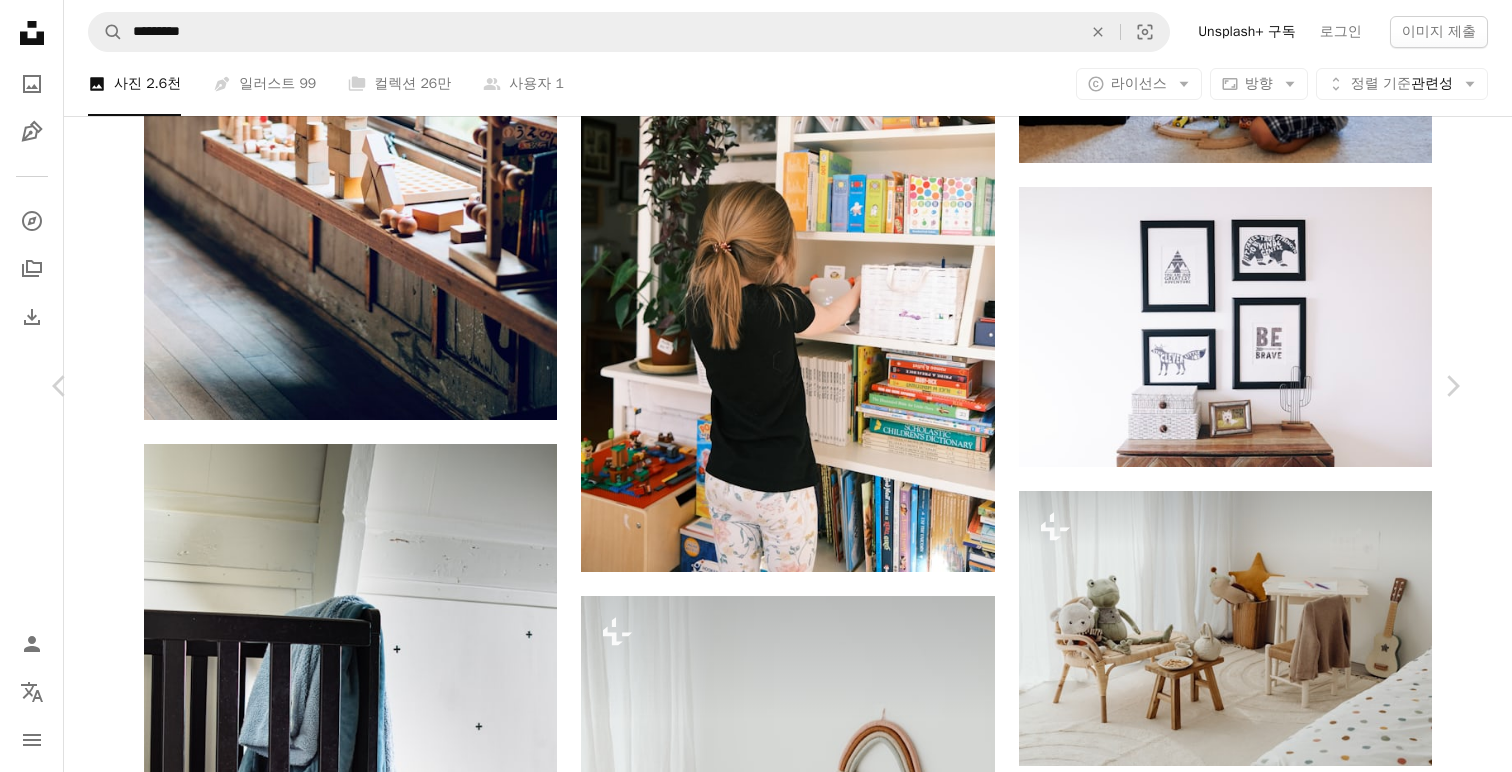 click on "[FIRST] [LAST]" at bounding box center [756, 5910] 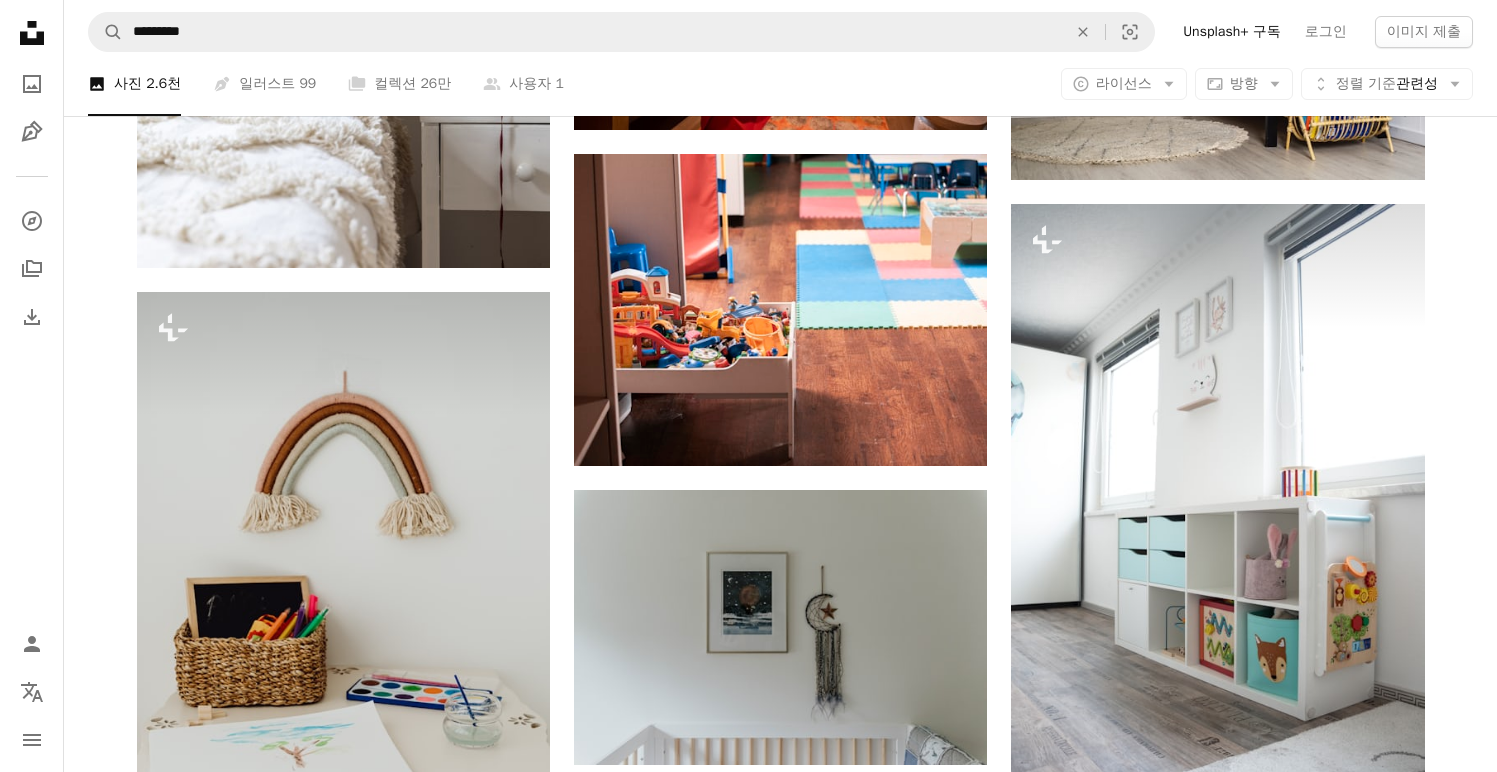 scroll, scrollTop: 10721, scrollLeft: 0, axis: vertical 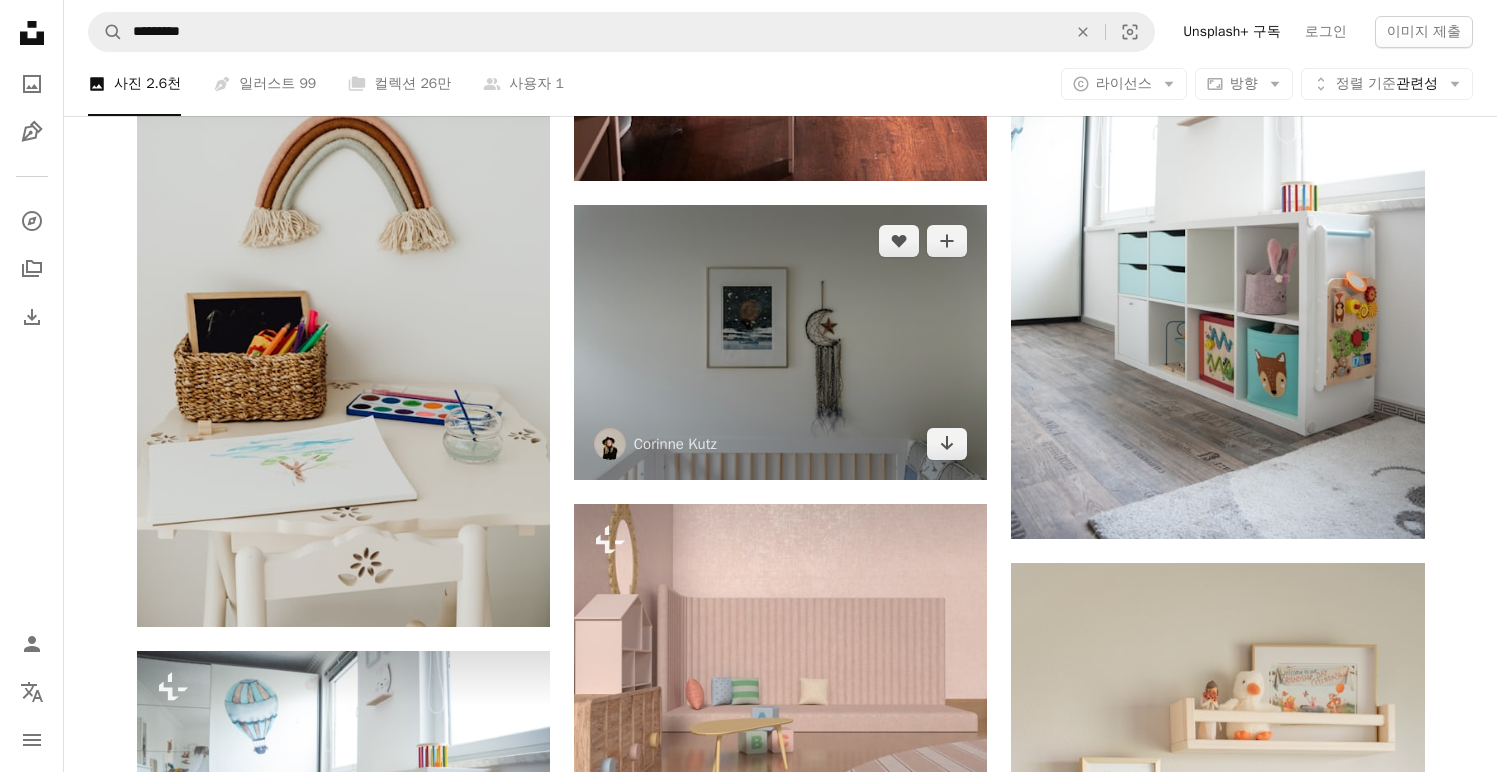 click at bounding box center [780, 342] 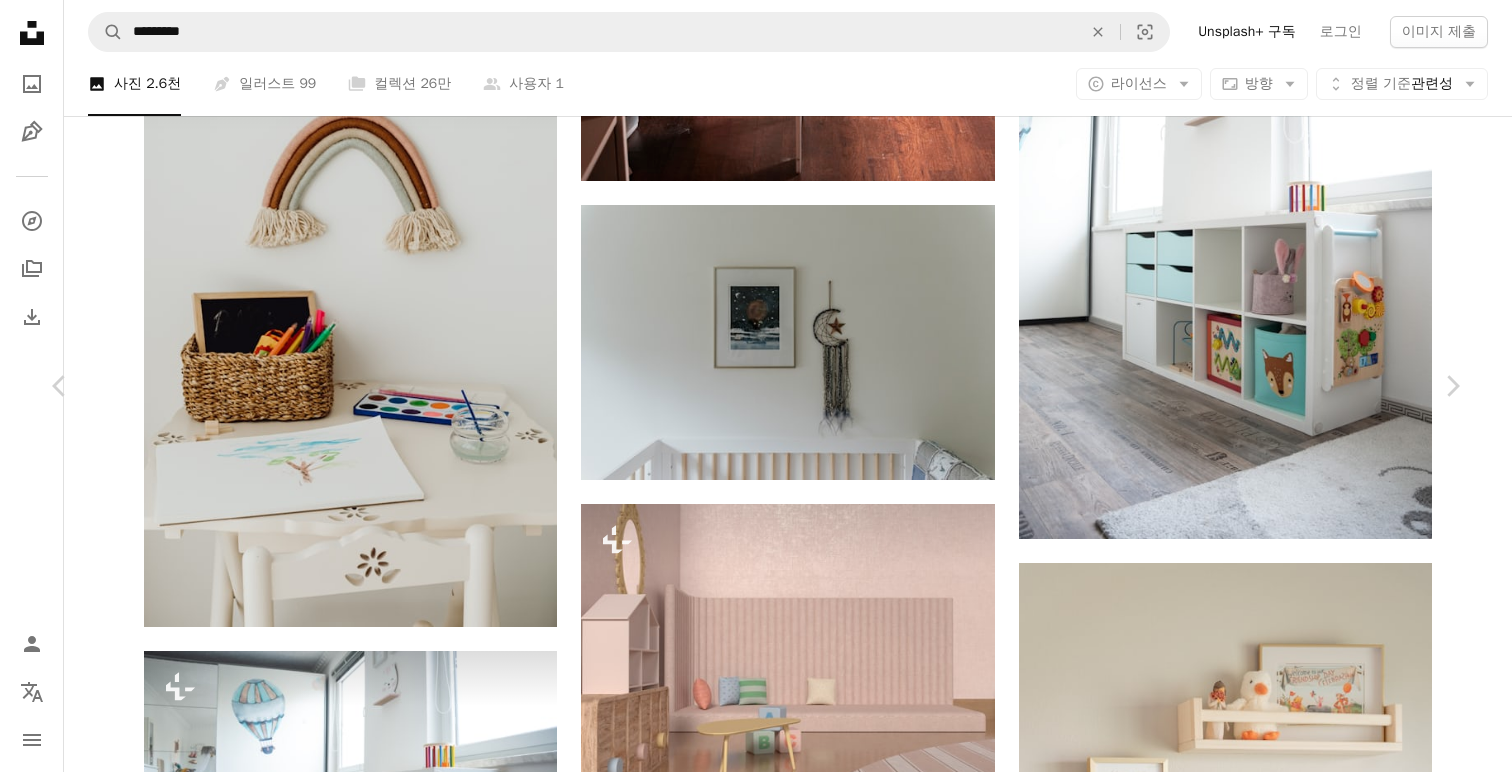click on "Chevron down" 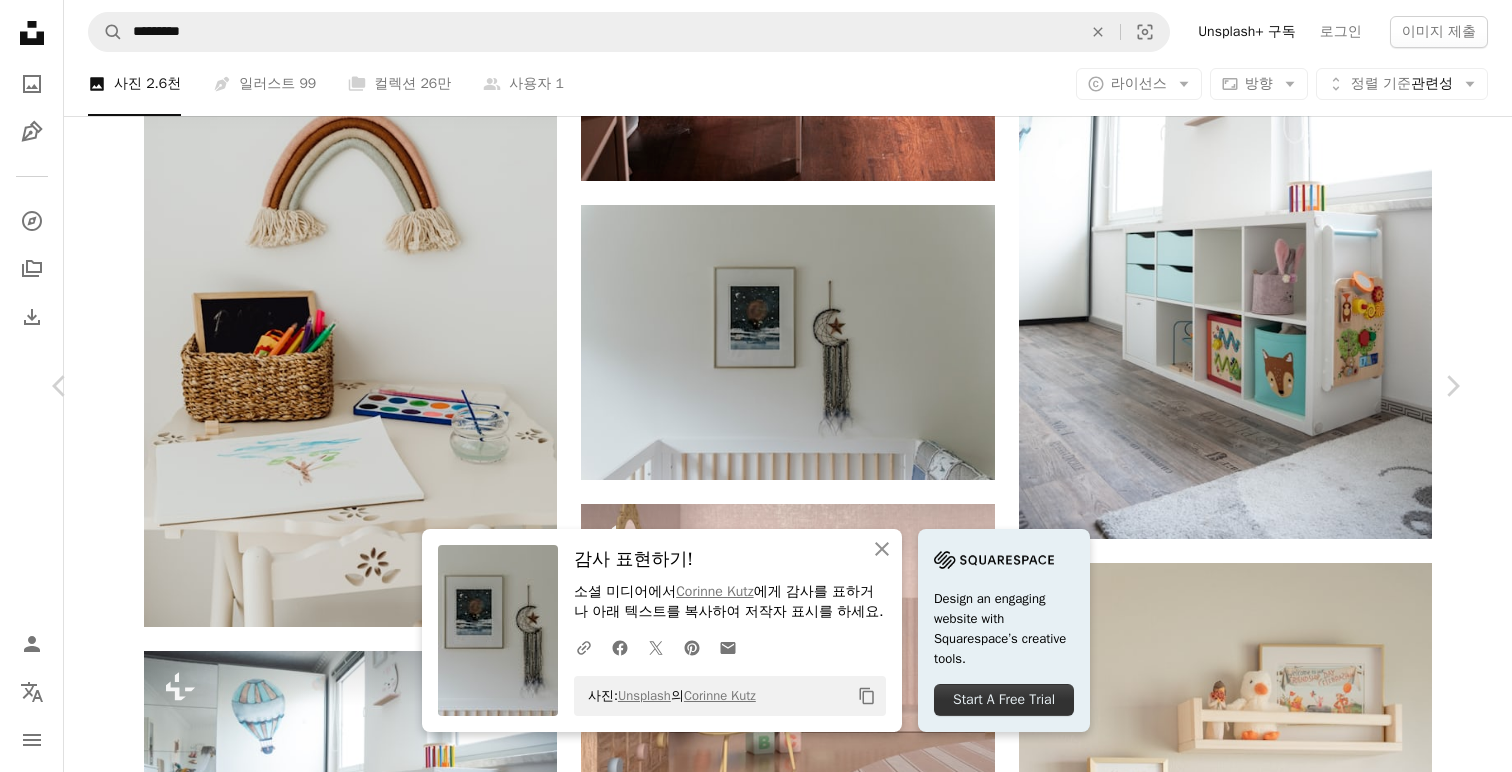 click on "[FIRST] [LAST]" at bounding box center (756, 3309) 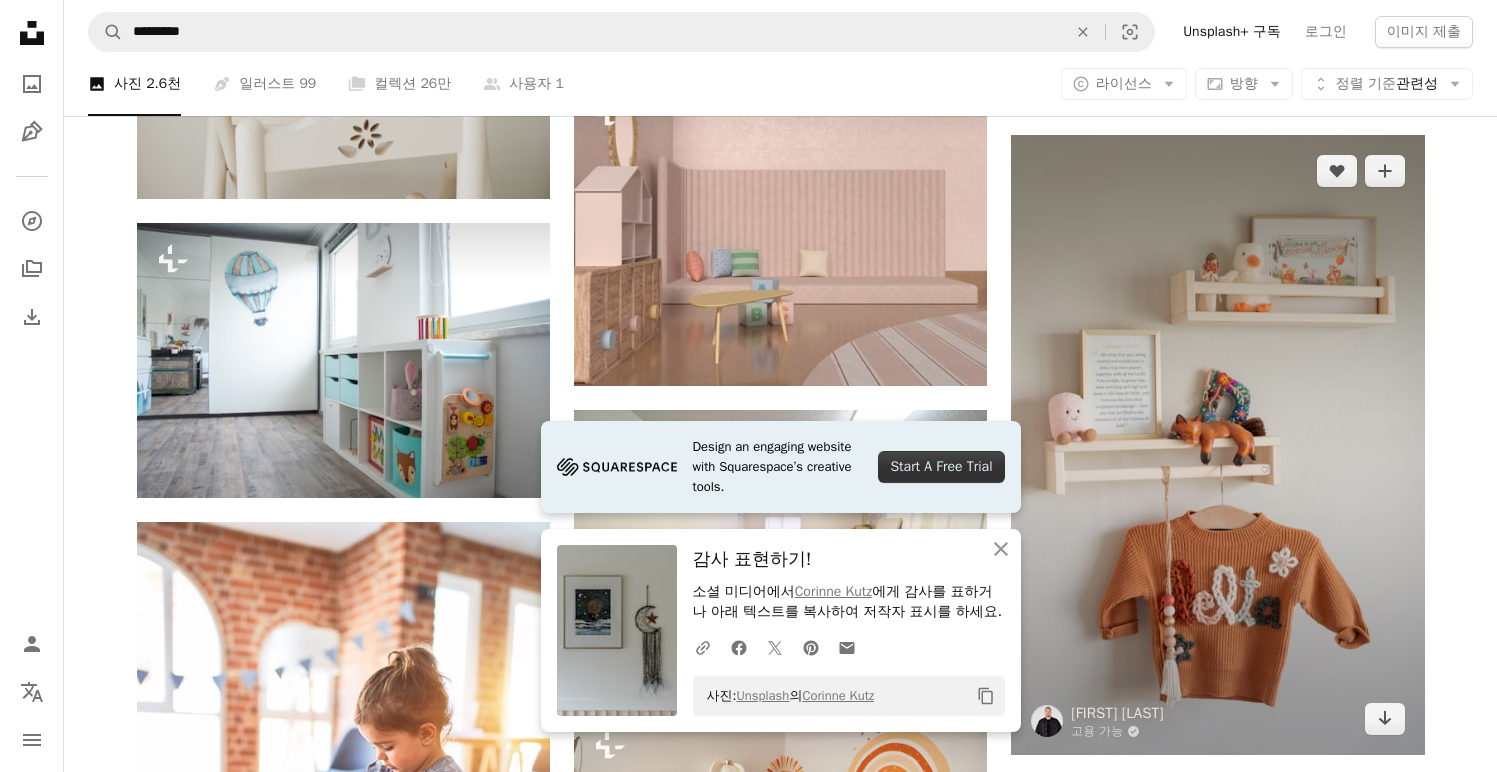 scroll, scrollTop: 11151, scrollLeft: 0, axis: vertical 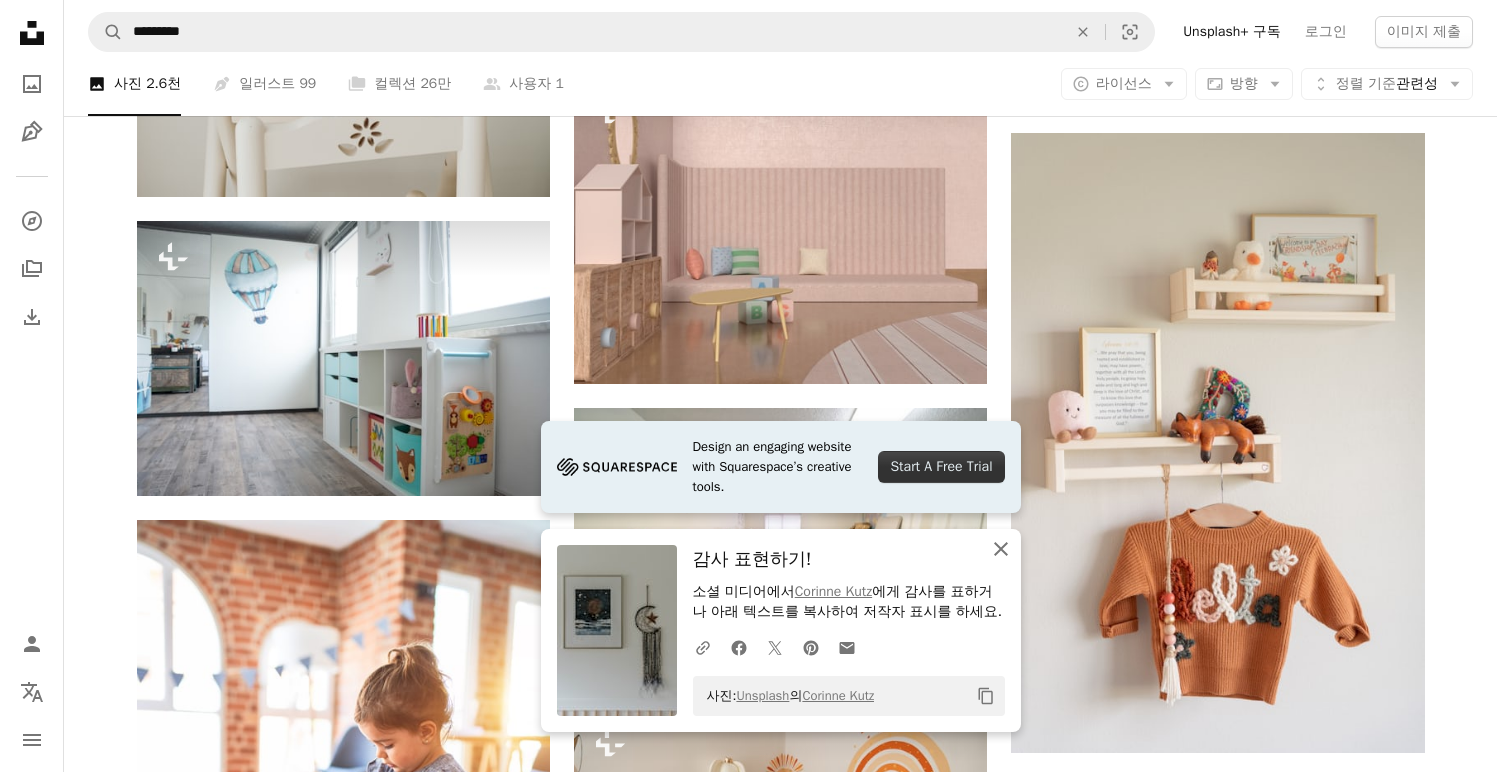 click 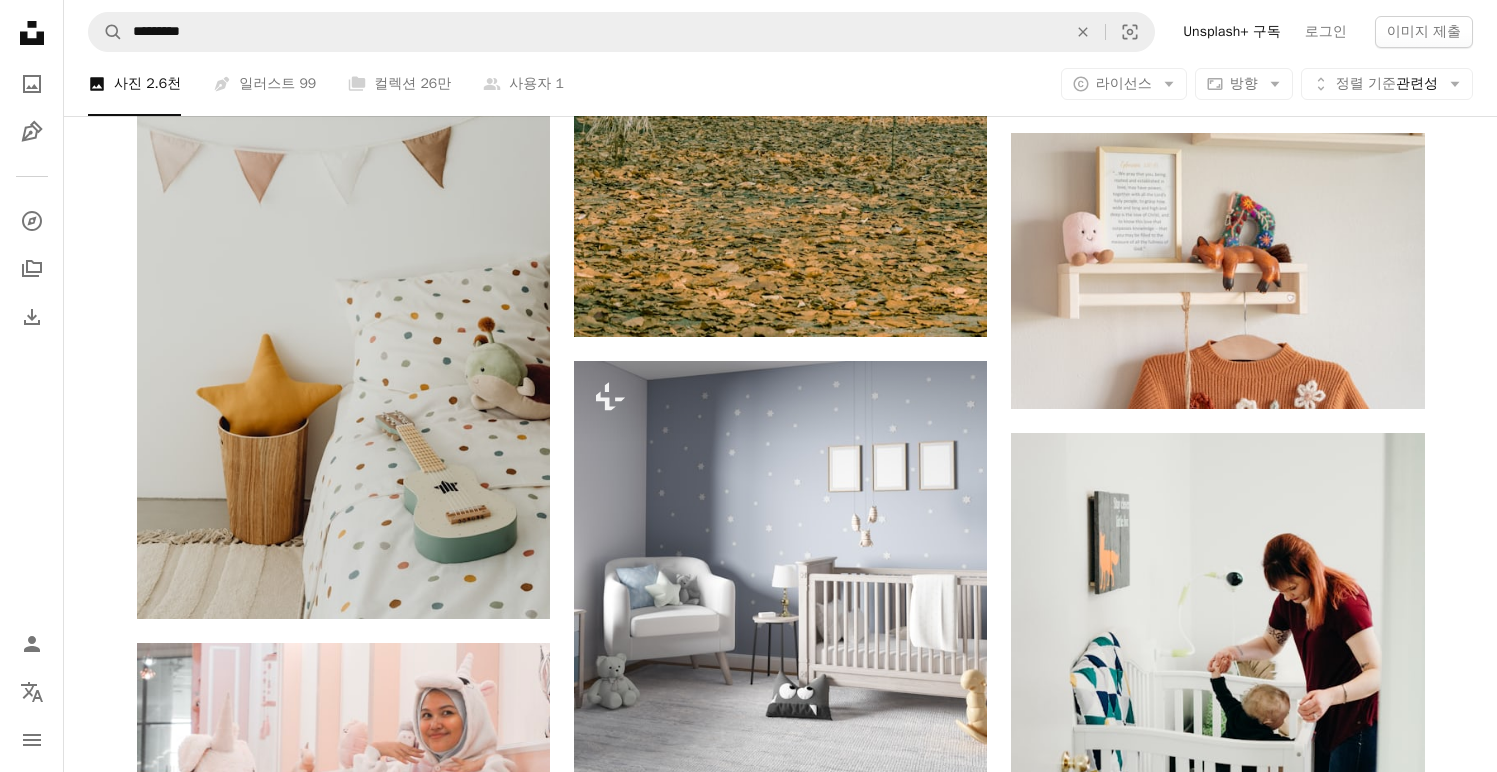 scroll, scrollTop: 14338, scrollLeft: 0, axis: vertical 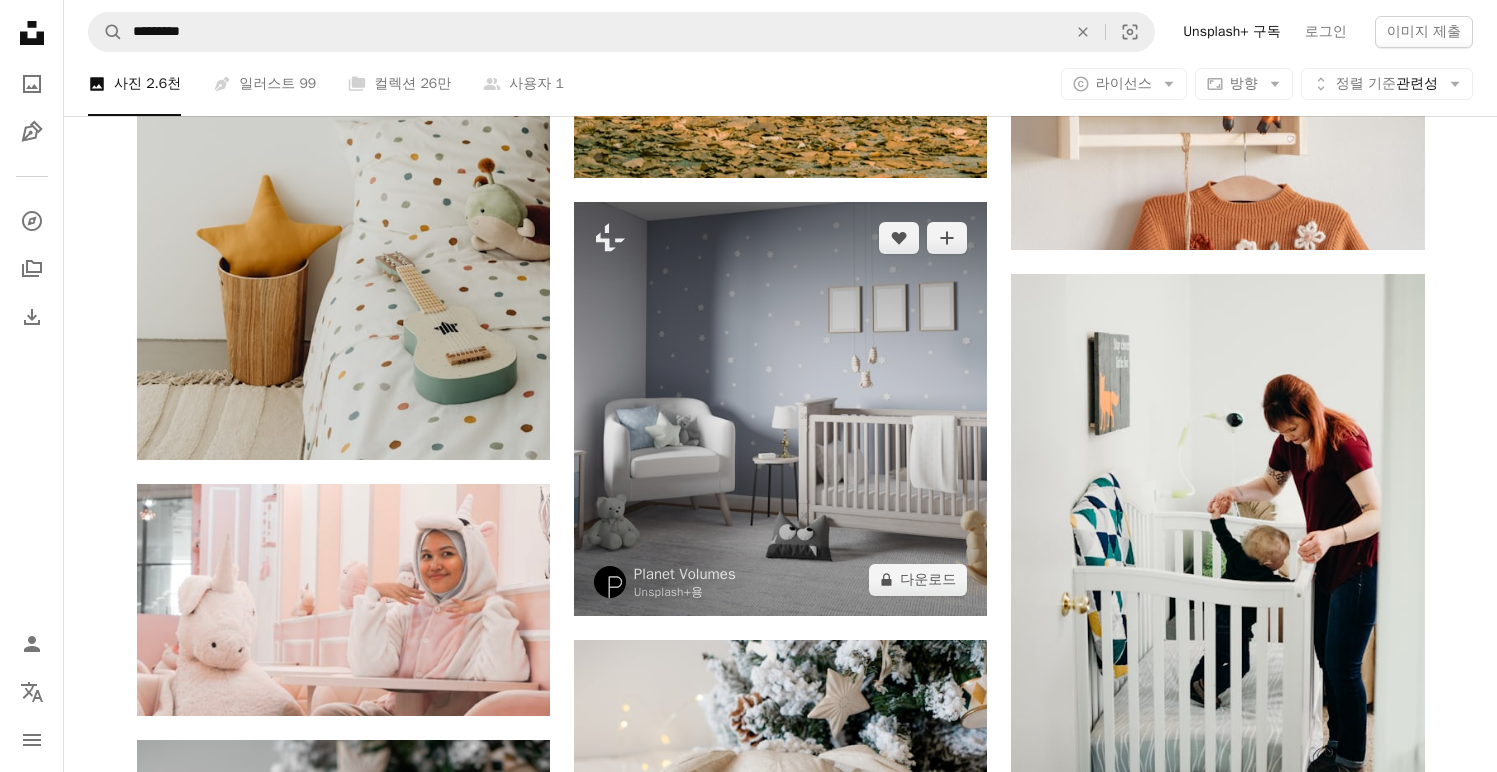 click at bounding box center (780, 408) 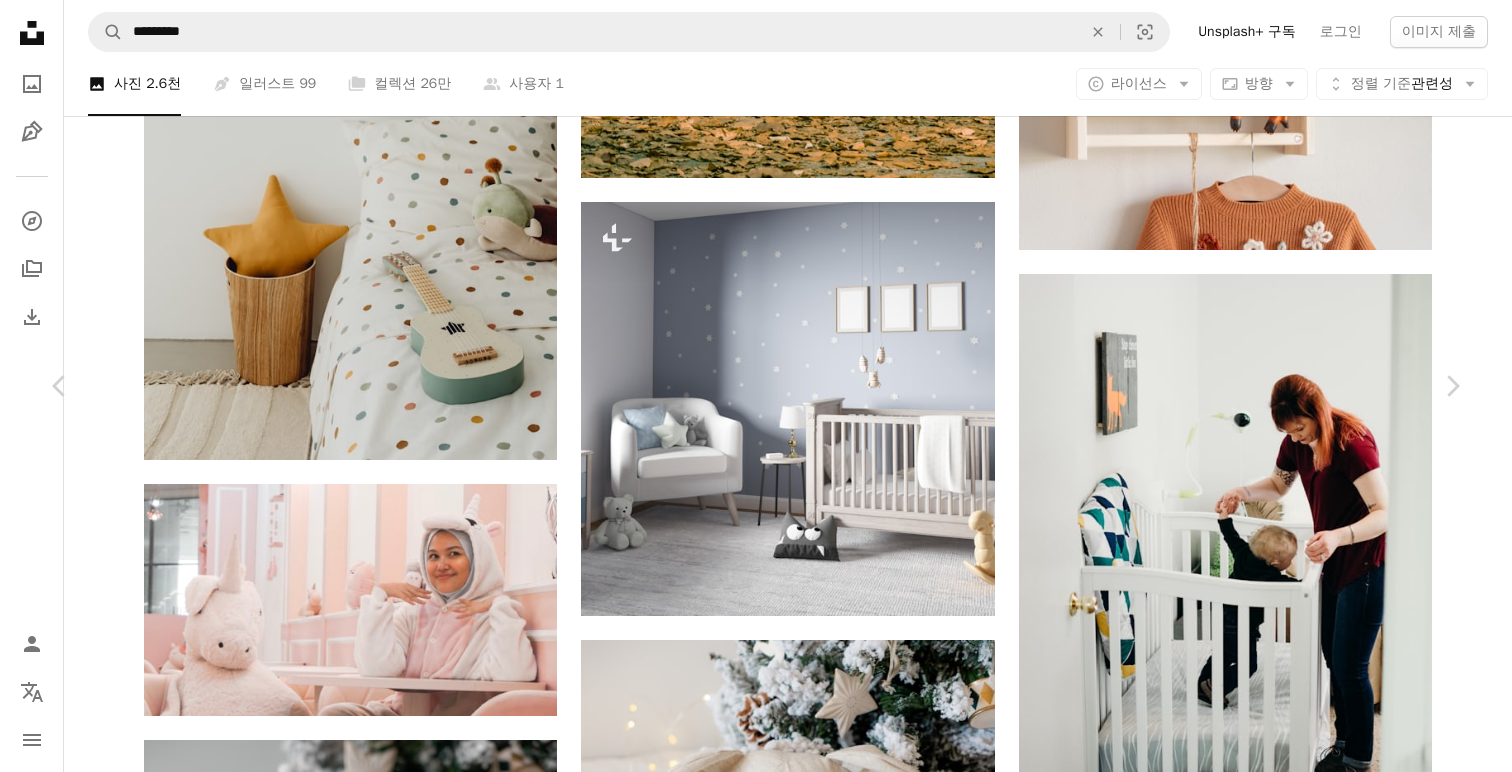 click on "[FIRST] [LAST]" at bounding box center (756, 3212) 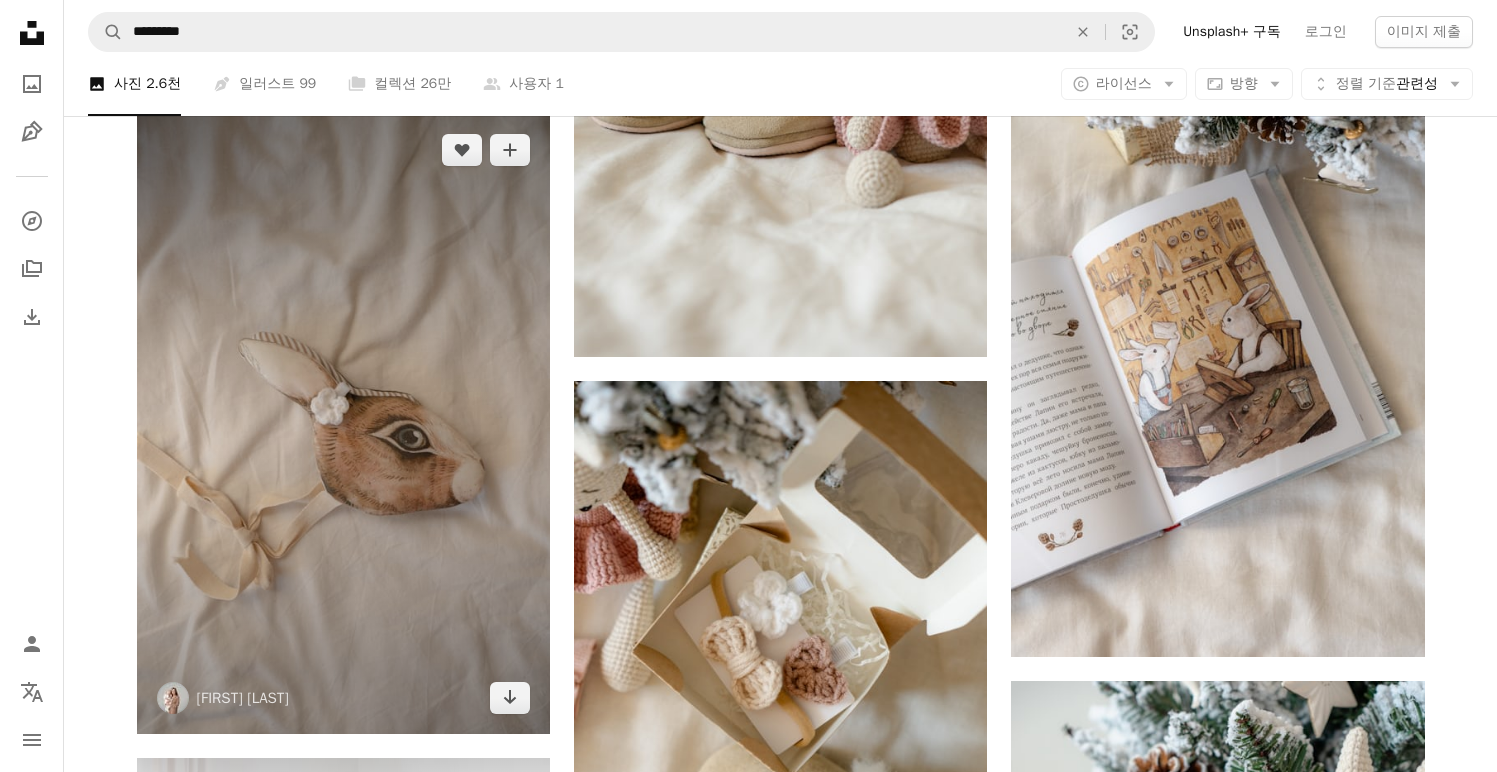 scroll, scrollTop: 17688, scrollLeft: 0, axis: vertical 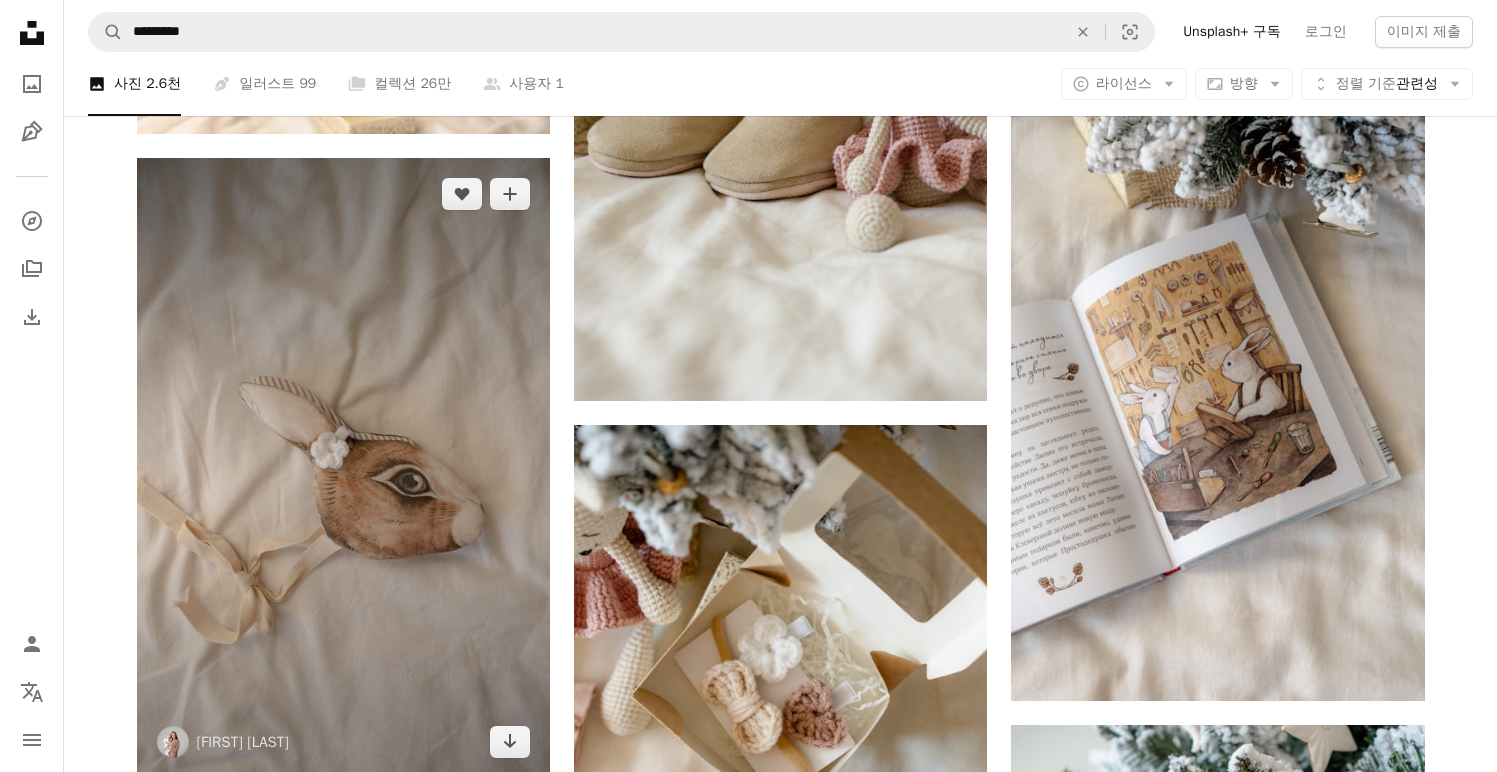 click at bounding box center (343, 468) 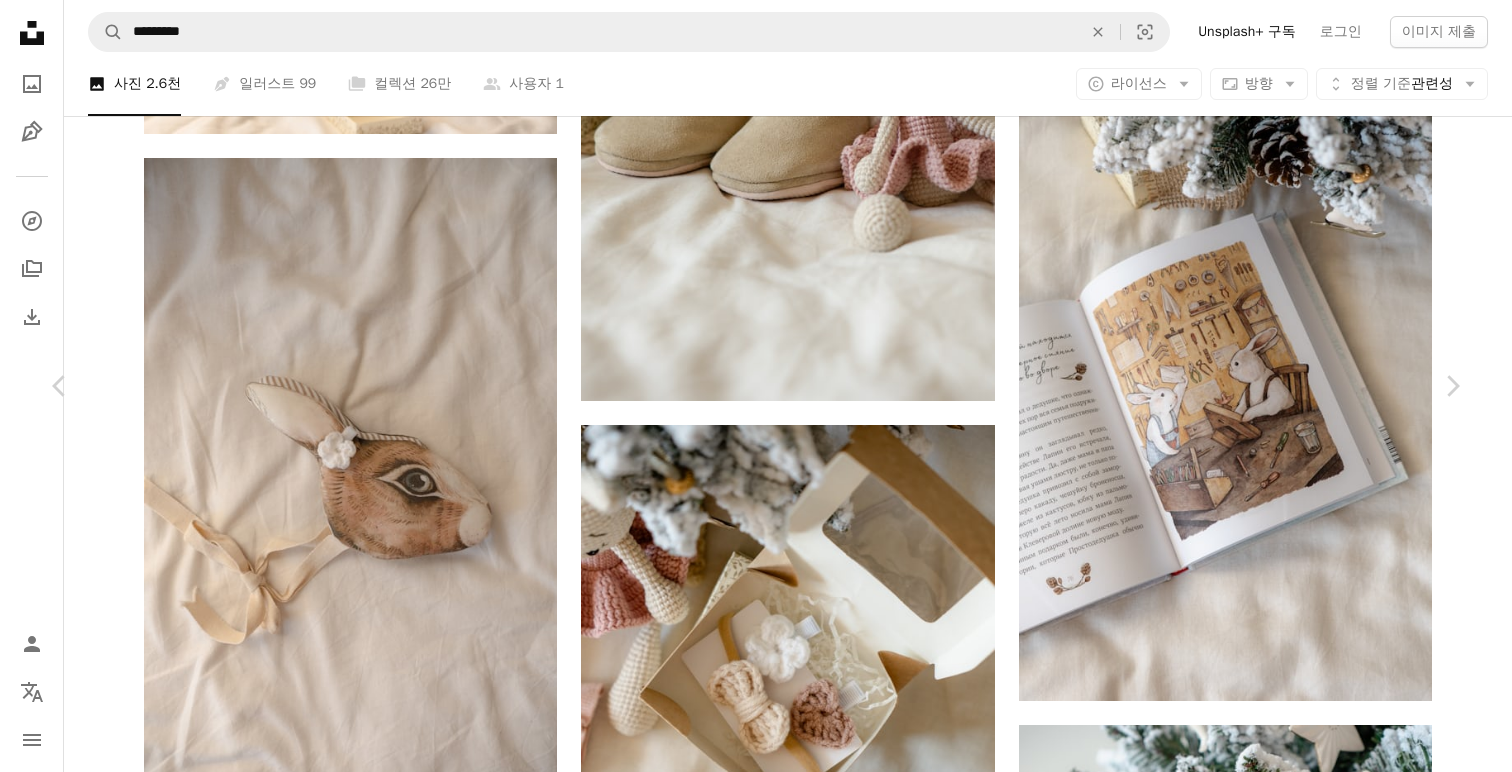 click on "Chevron down" 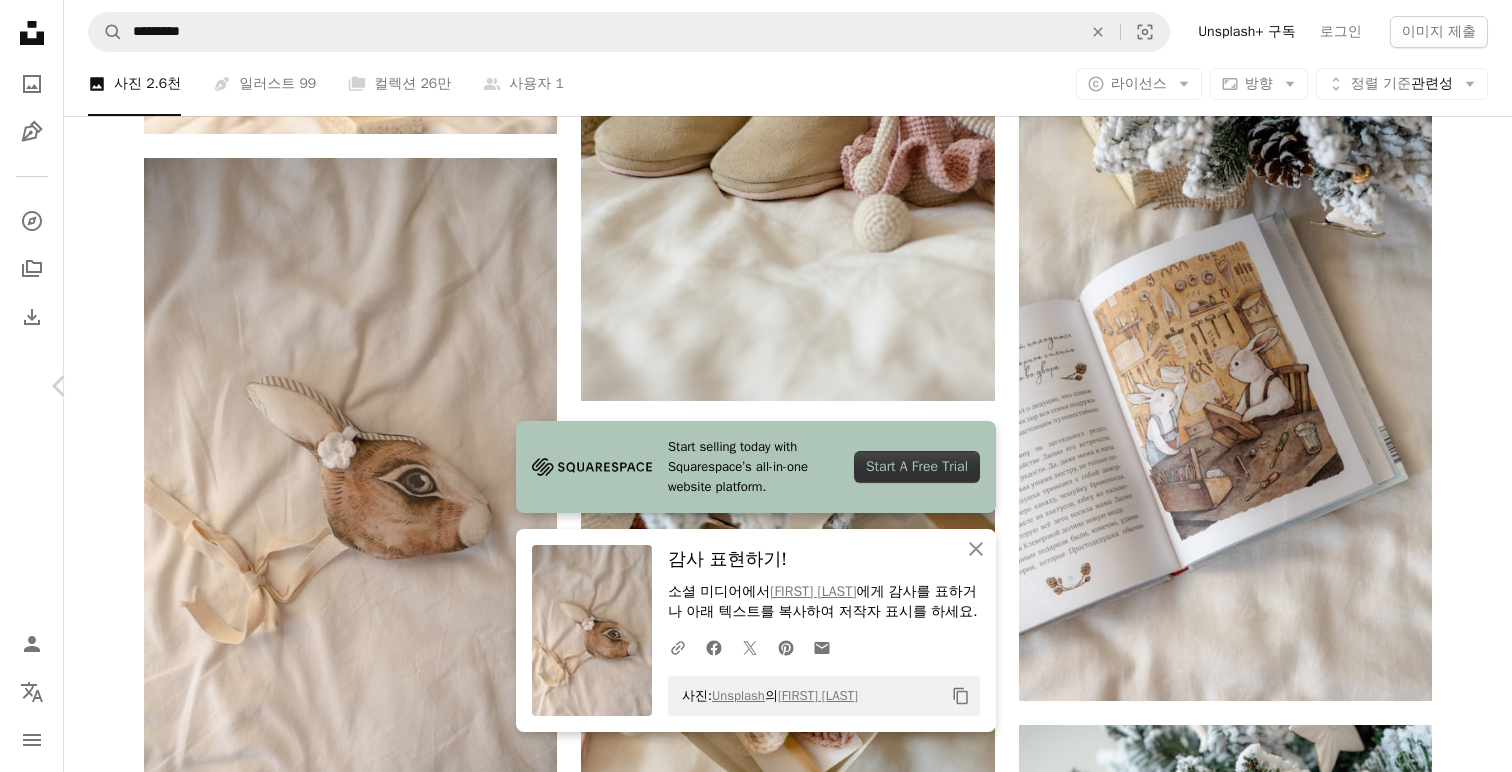 click on "Chevron right" at bounding box center (1452, 386) 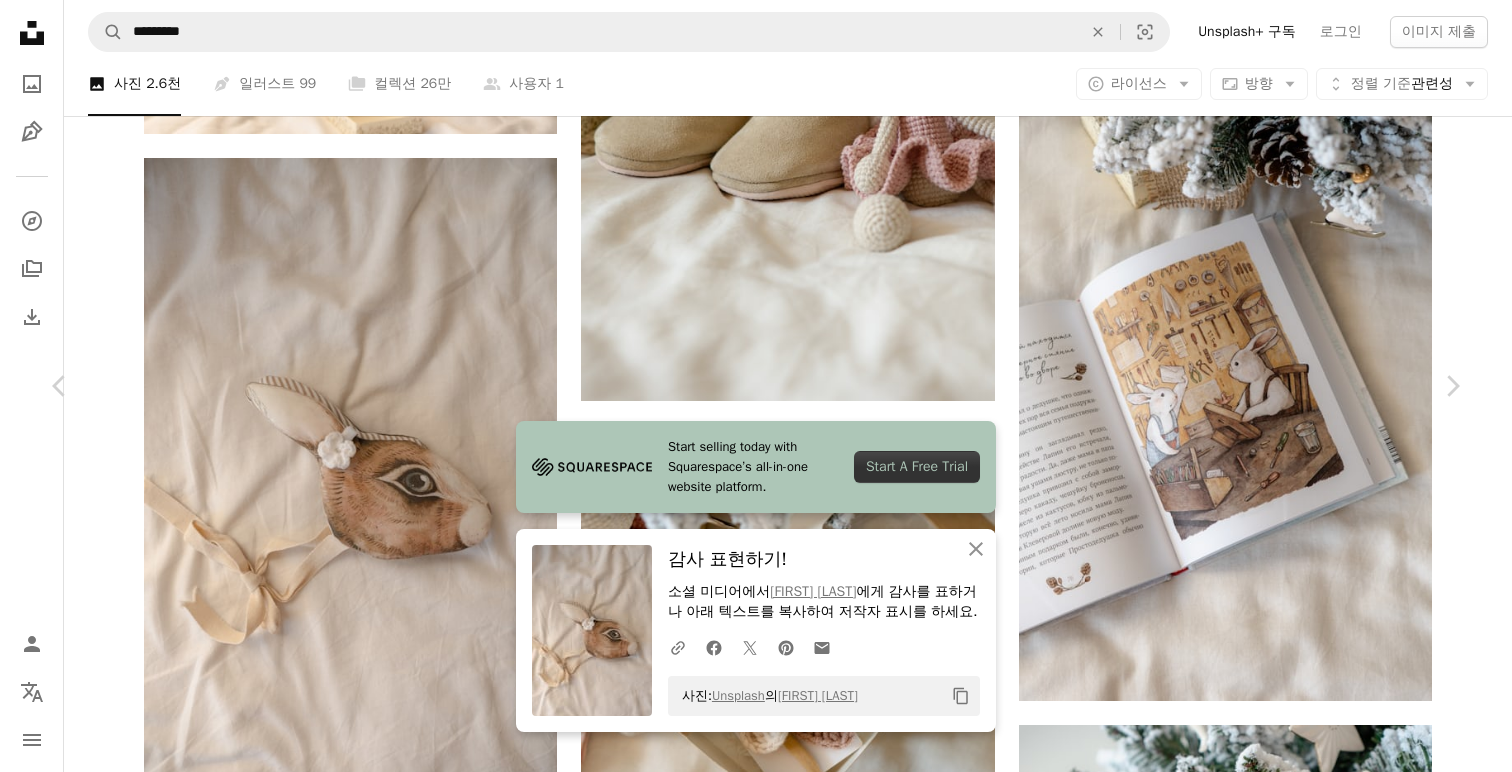 click on "An X shape Chevron left Chevron right Start selling today with Squarespace’s all-in-one website platform. Start A Free Trial An X shape 닫기 감사 표현하기! 소셜 미디어에서  Tatyana M 에게 감사를 표하거나 아래 텍스트를 복사하여 저작자 표시를 하세요. A URL sharing icon (chains) Facebook icon X (formerly Twitter) icon Pinterest icon An envelope 사진:  Unsplash 의 Tatyana M
Copy content Tatyana M tiny_stuff A heart A plus sign 무료 다운로드 Chevron down Zoom in 조회수 4,951 다운로드 28 A forward-right arrow 공유 Info icon 정보 More Actions Calendar outlined 2024년 12월 24일 에 게시됨 Camera SONY, ILCE-6600 Safety Unsplash 라이선스 하에서 무료로 사용 가능 크리스마스 내부 신발 선물 아늑한 크리스마스 장식 장난감 키즈 룸 손으로 만든 축제 구두 무료 스톡 사진 iStock에서 프리미엄 관련 이미지 찾아보기  |  코드 UNSPLASH20로 20% 할인 혜택 받기  ↗ 관련 이미지" at bounding box center (756, 7098) 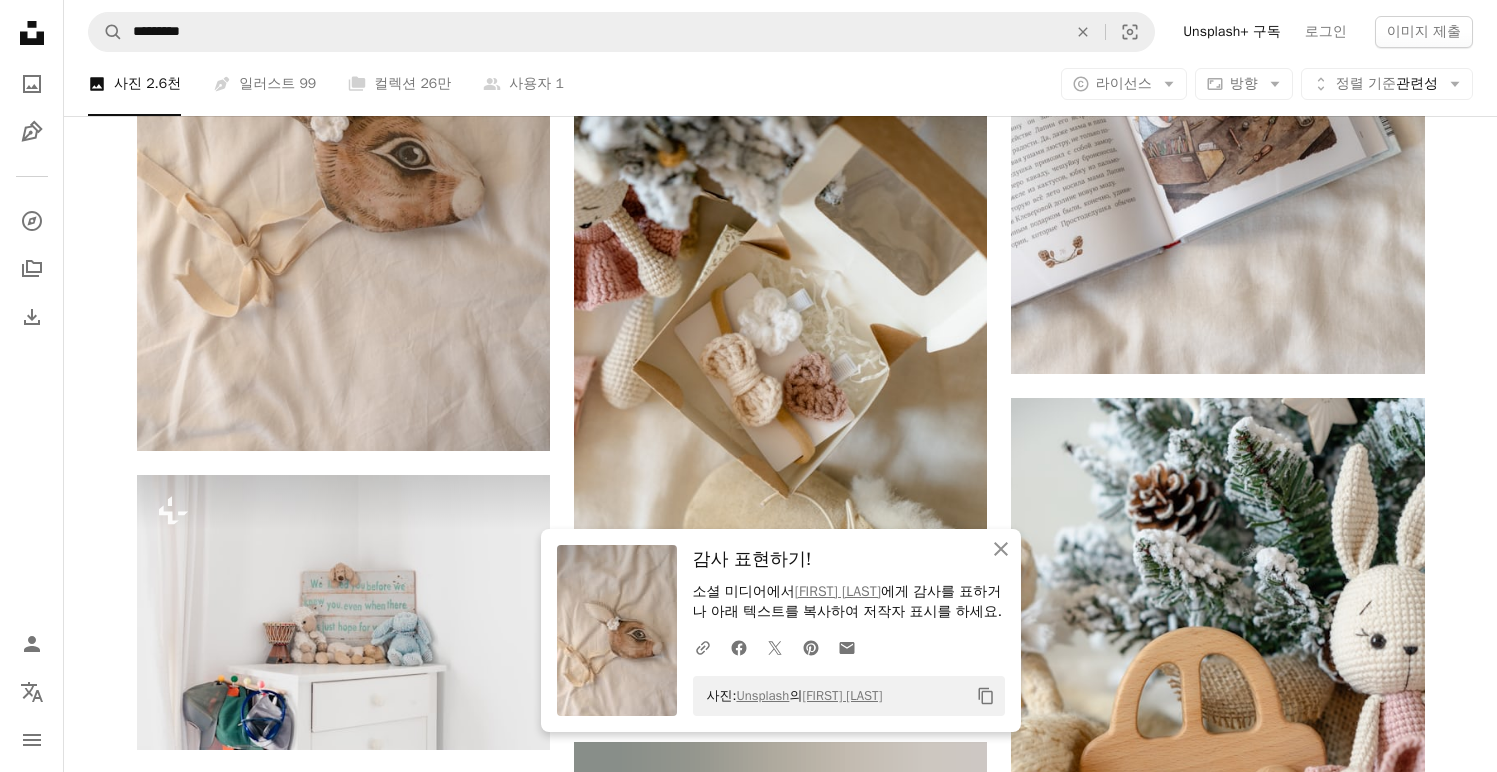 scroll, scrollTop: 18243, scrollLeft: 0, axis: vertical 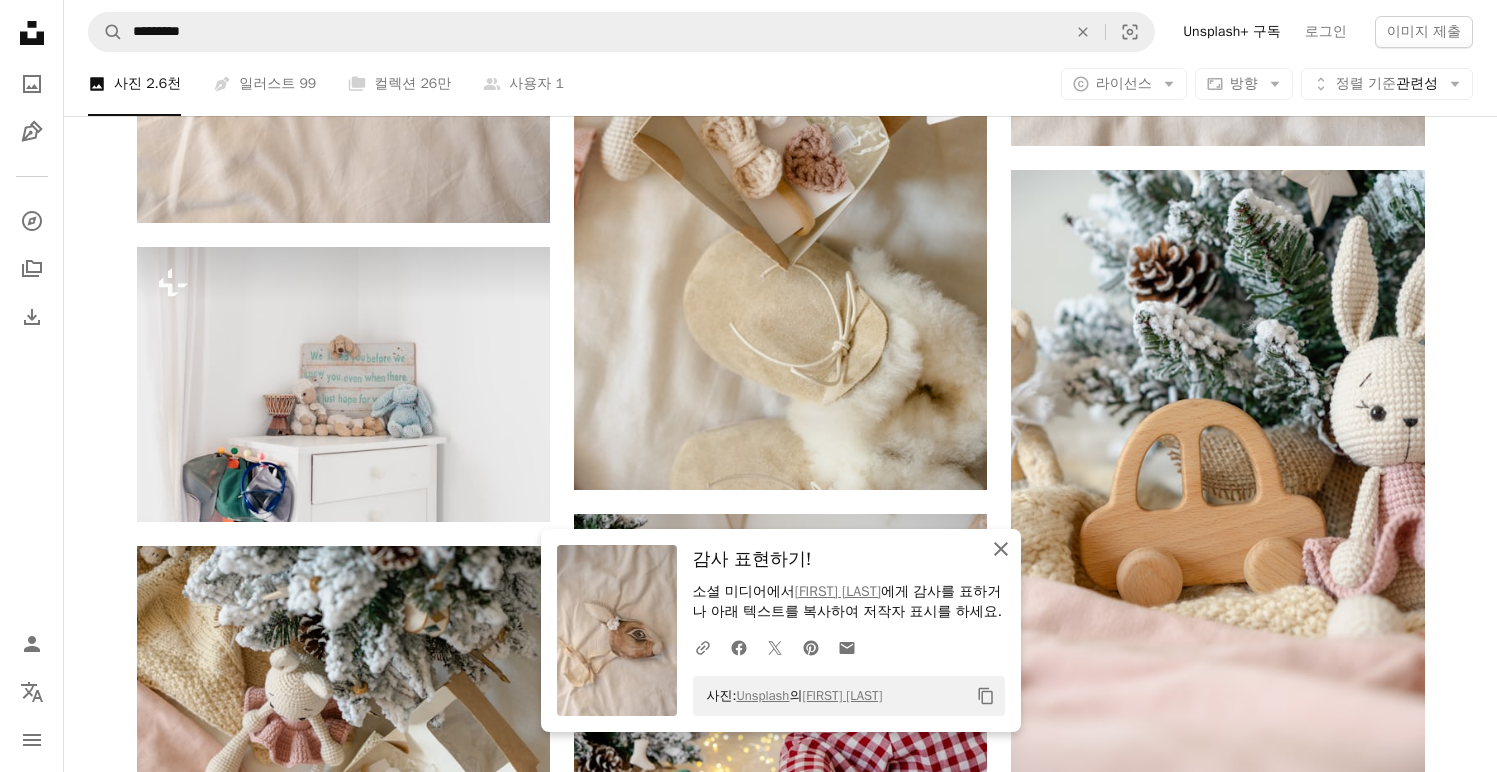 click on "An X shape" 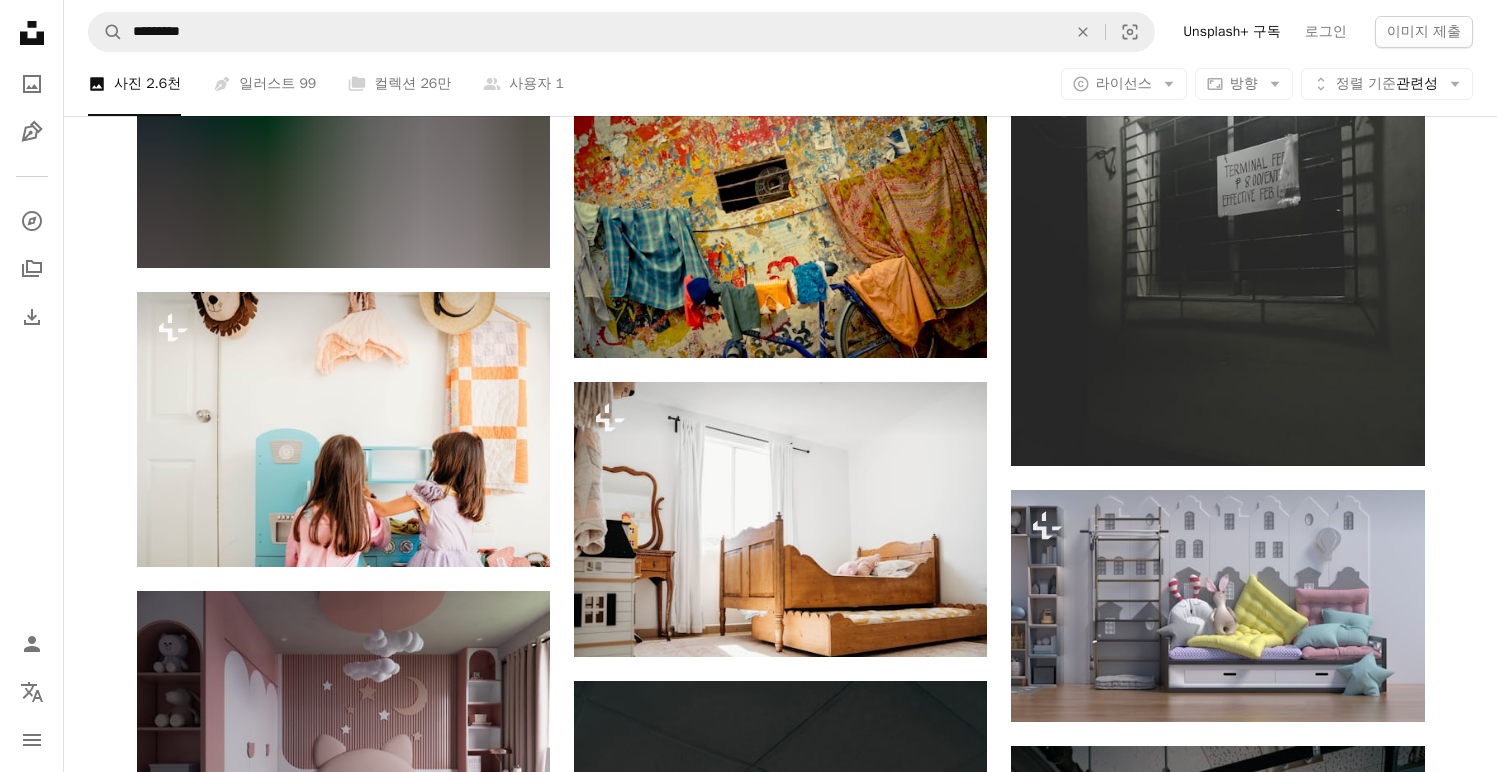 scroll, scrollTop: 48726, scrollLeft: 0, axis: vertical 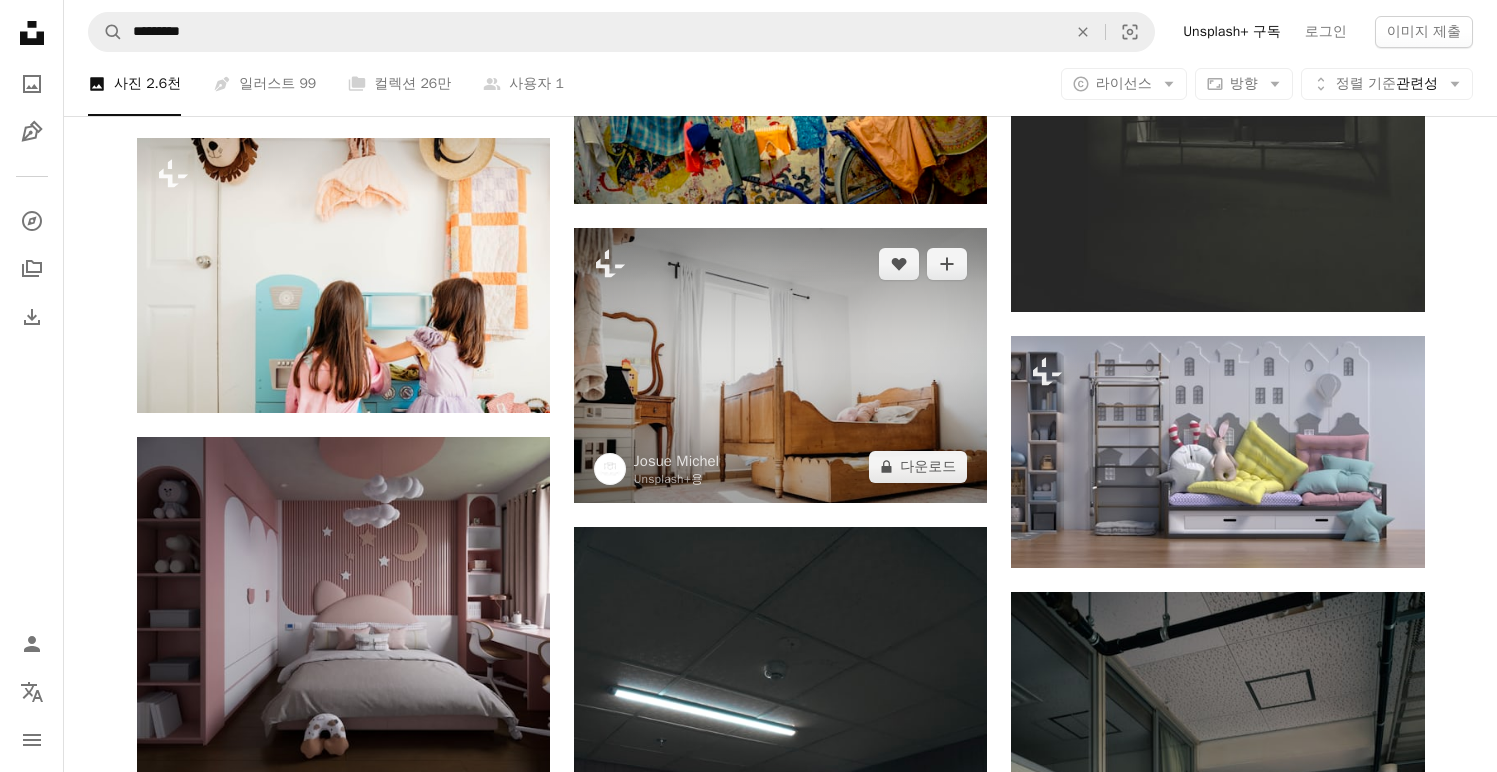 click at bounding box center [780, 365] 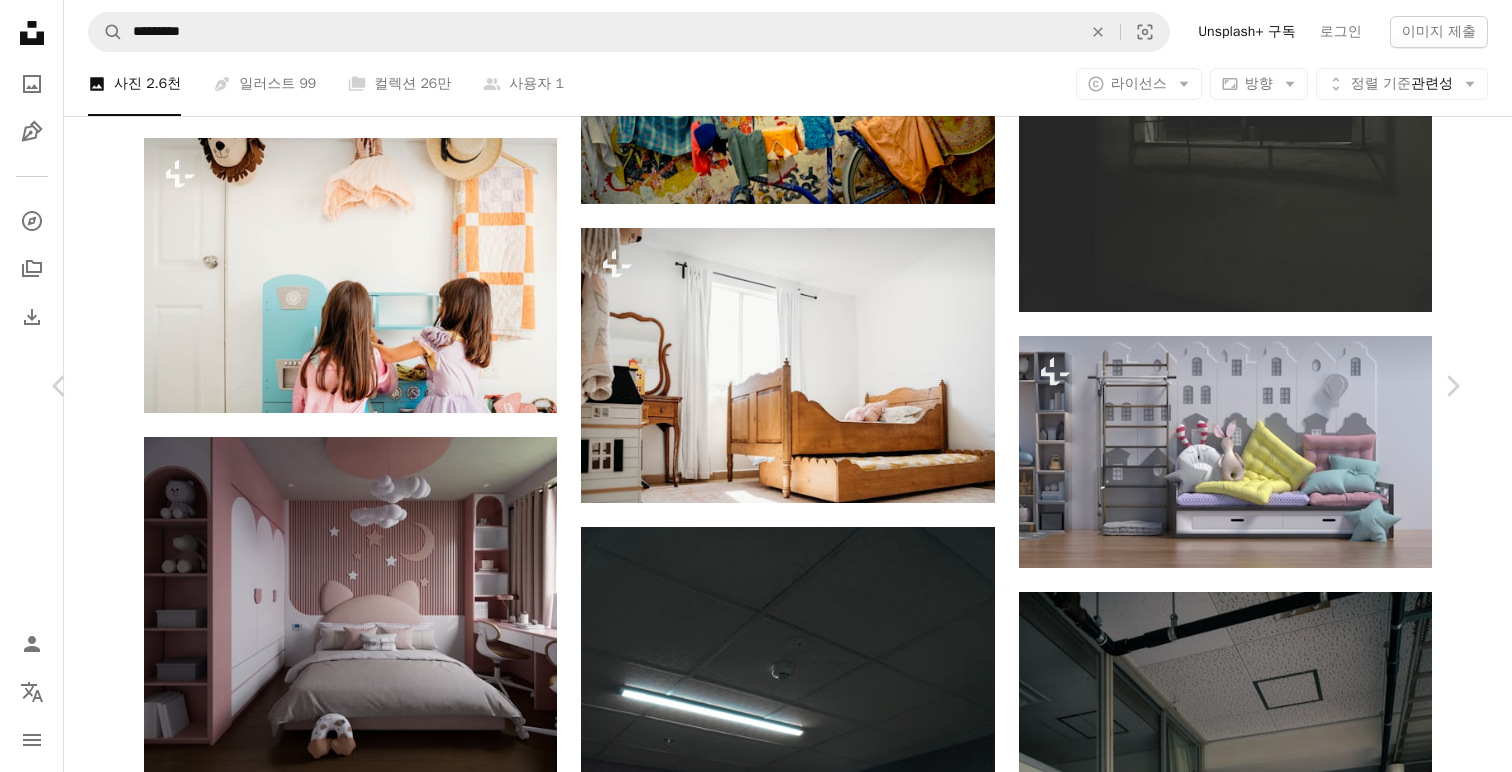 click on "[FIRST] [LAST]" at bounding box center [756, 3589] 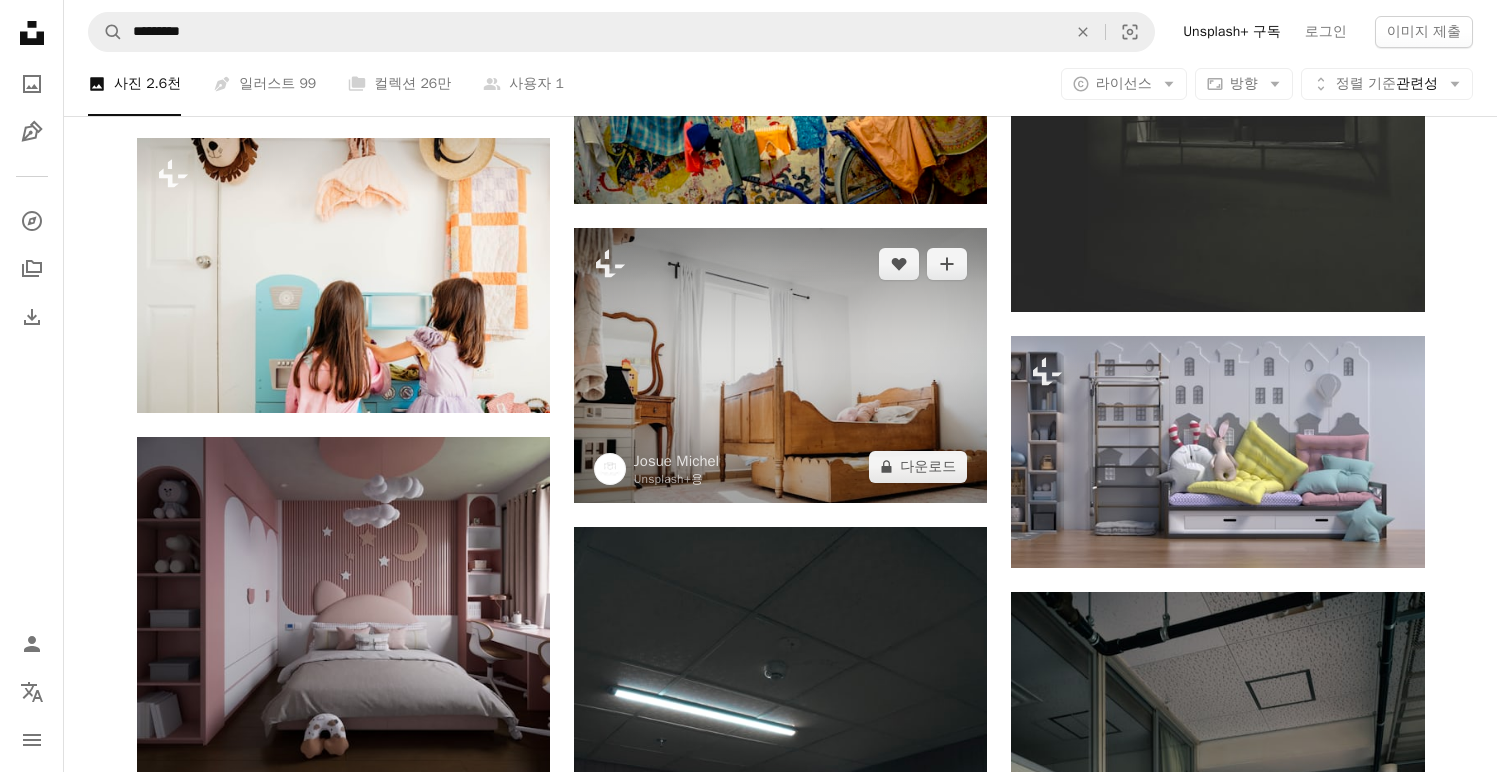 click at bounding box center (780, 365) 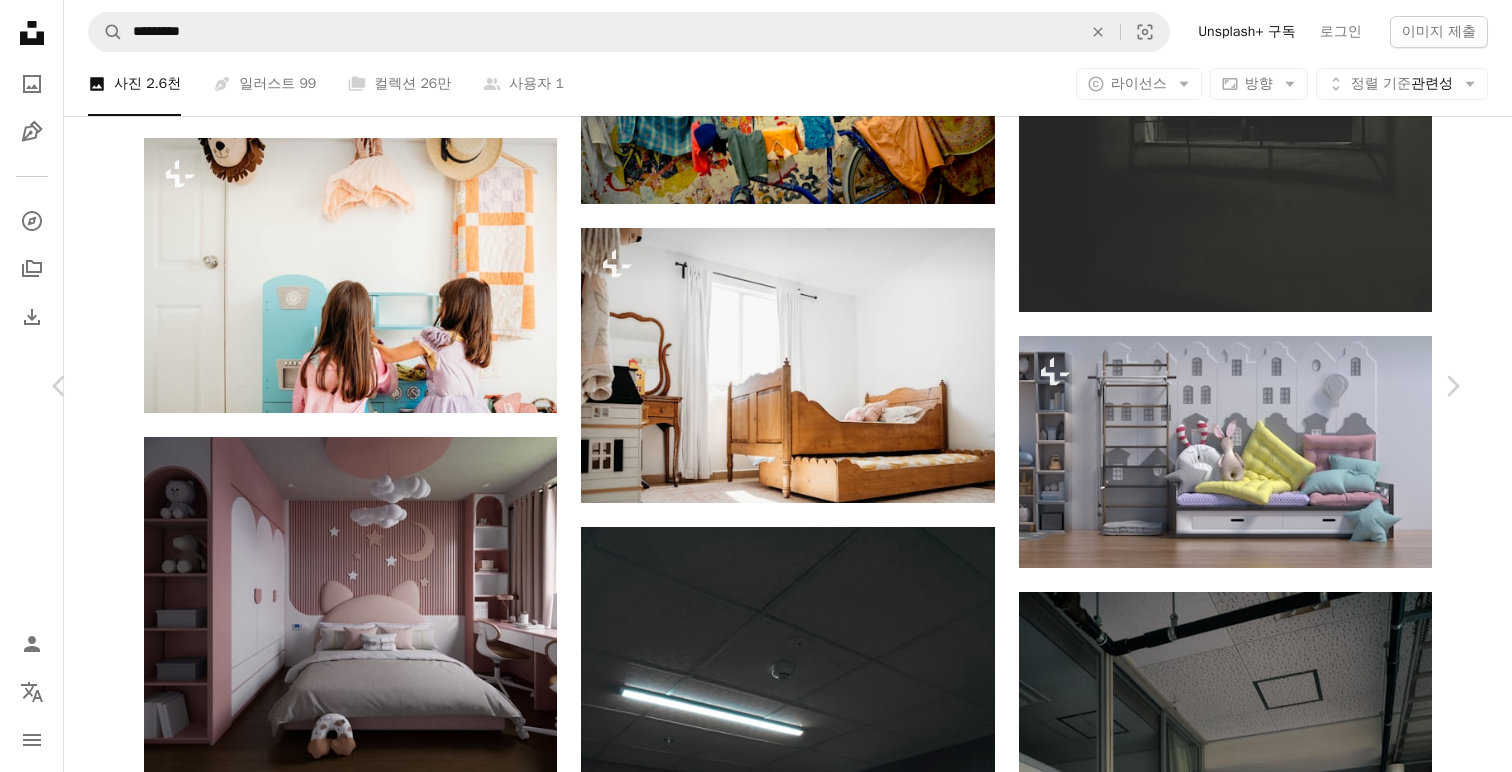 click on "[FIRST] [LAST]" at bounding box center [756, 3589] 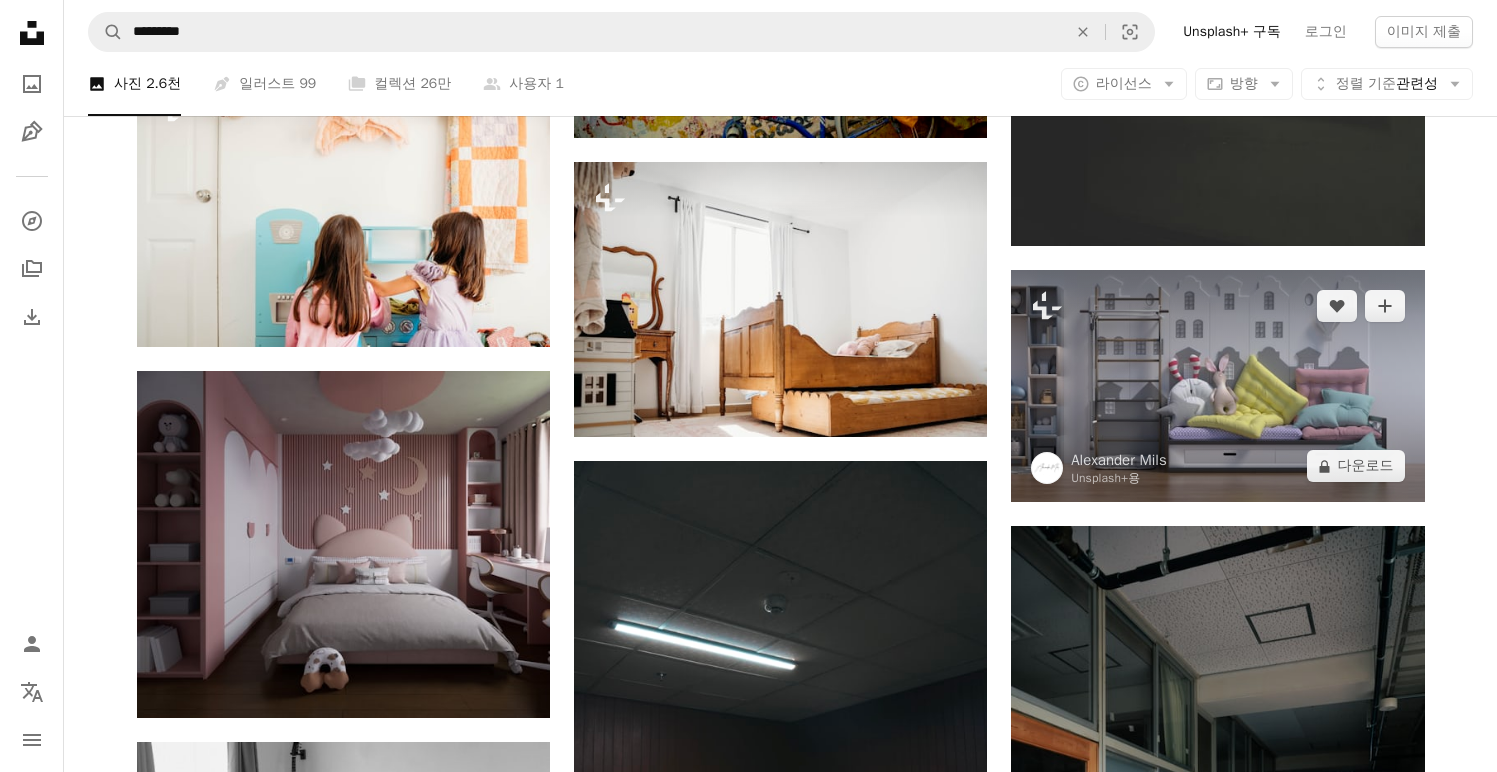 scroll, scrollTop: 48816, scrollLeft: 0, axis: vertical 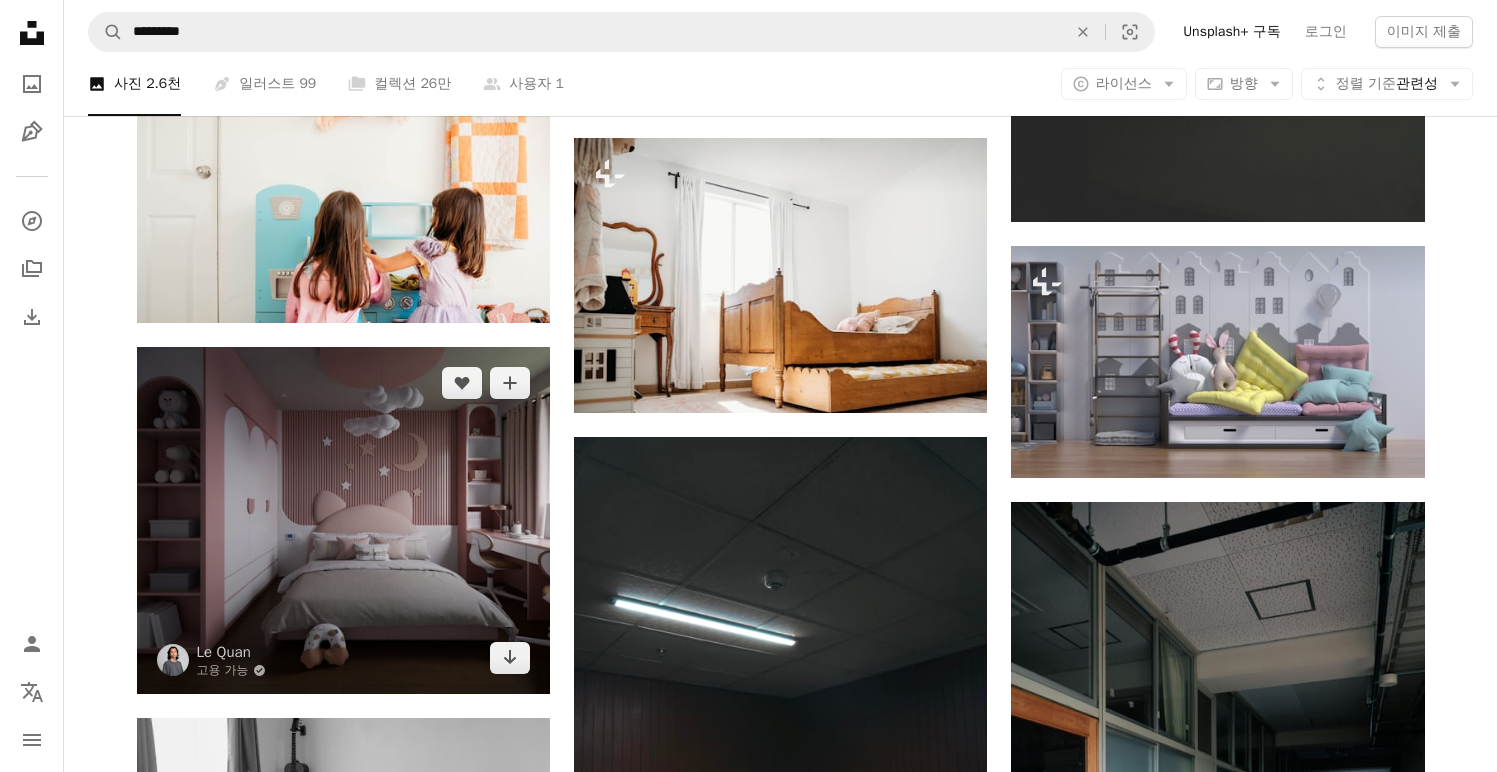 click at bounding box center (343, 520) 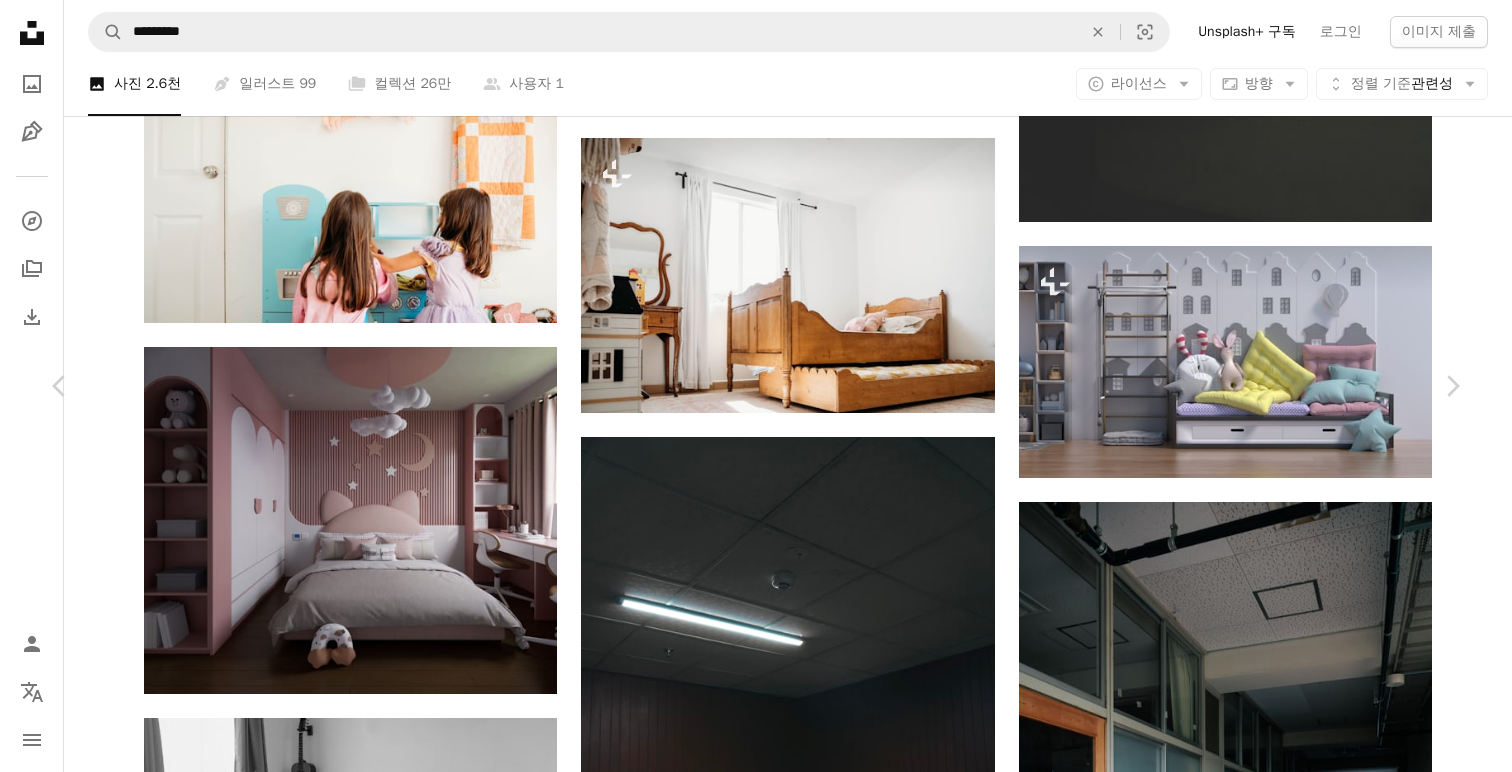 click on "Chevron down" 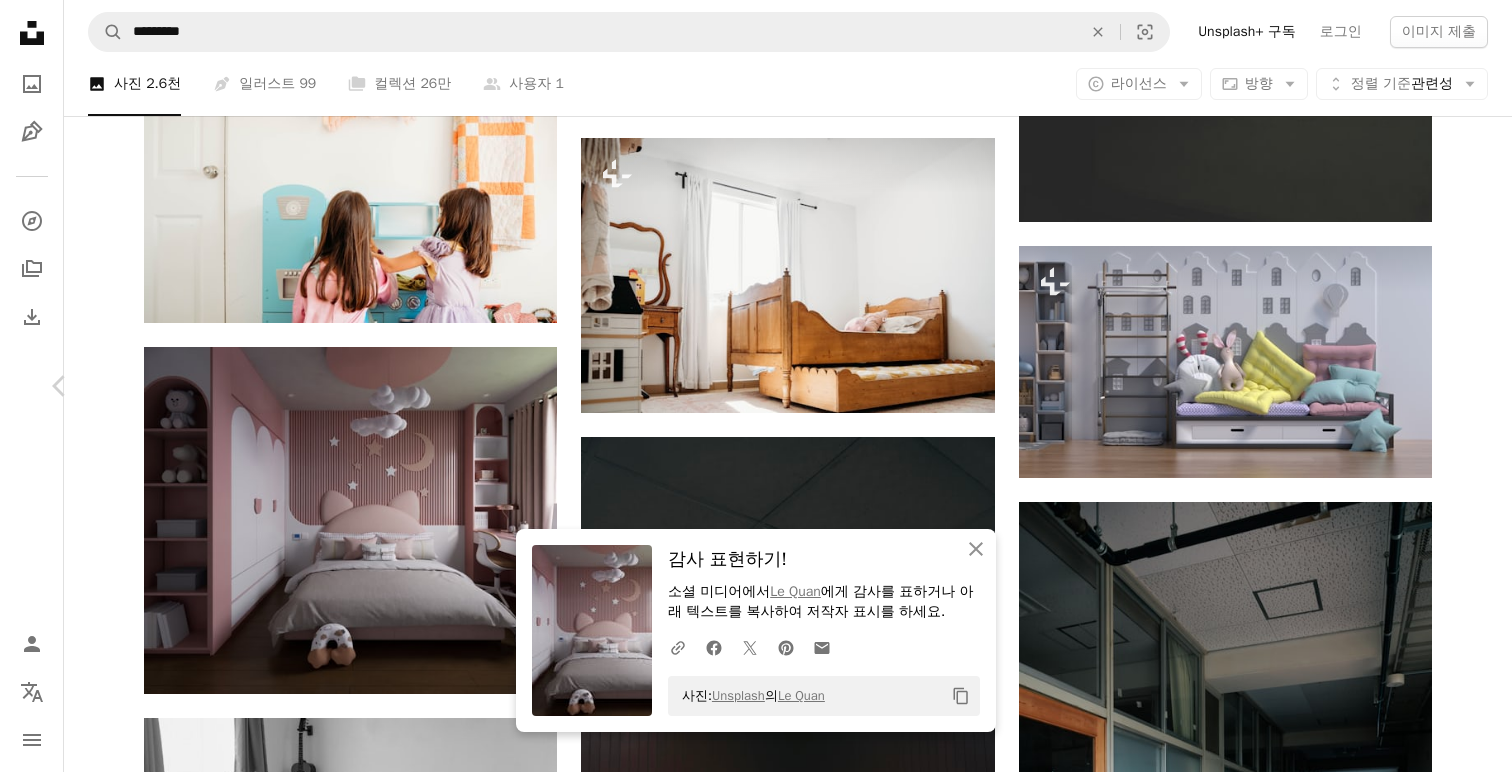 click on "Chevron right" at bounding box center (1452, 386) 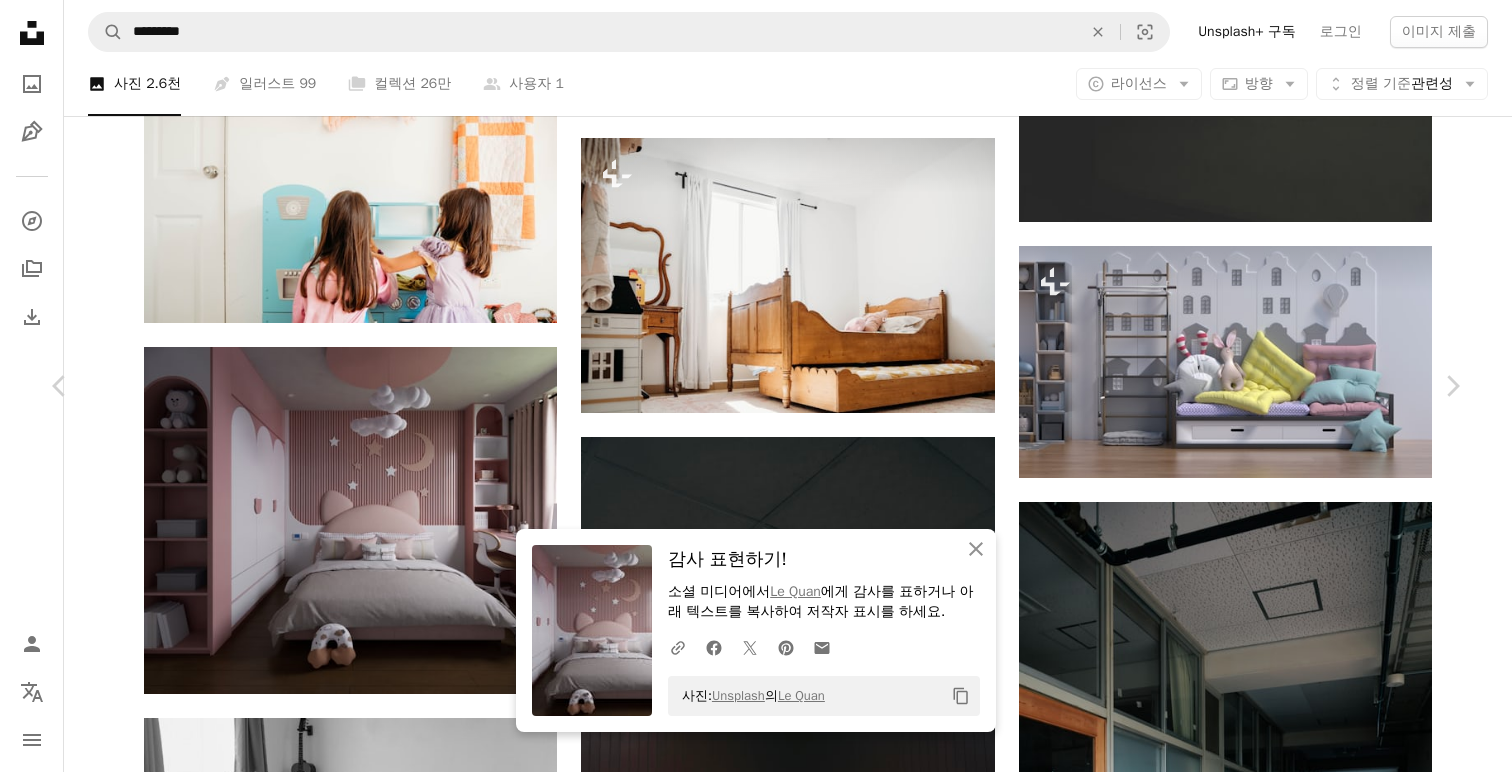 click on "An X shape Chevron left Chevron right An X shape 닫기 감사 표현하기! 소셜 미디어에서  Le Quan 에게 감사를 표하거나 아래 텍스트를 복사하여 저작자 표시를 하세요. A URL sharing icon (chains) Facebook icon X (formerly Twitter) icon Pinterest icon An envelope 사진:  Unsplash 의 Le Quan
Copy content Branden Skeli 고용 가능 A checkmark inside of a circle A heart A plus sign 무료 다운로드 Chevron down Zoom in ––– ––  –– ––– –––– –––– ––– ––  –– ––– –––– –––– ––– ––  –– ––– –––– –––– A forward-right arrow 공유 Info icon 정보 More Actions –––   – –––  – – ––  – ––––. ––– ––– ––––  –––– ––– ––– – –––– –––– ––– –––   –––– –––– iStock에서 프리미엄 관련 이미지 찾아보기  |  코드 UNSPLASH20로 20% 할인 혜택 받기" at bounding box center (756, 3499) 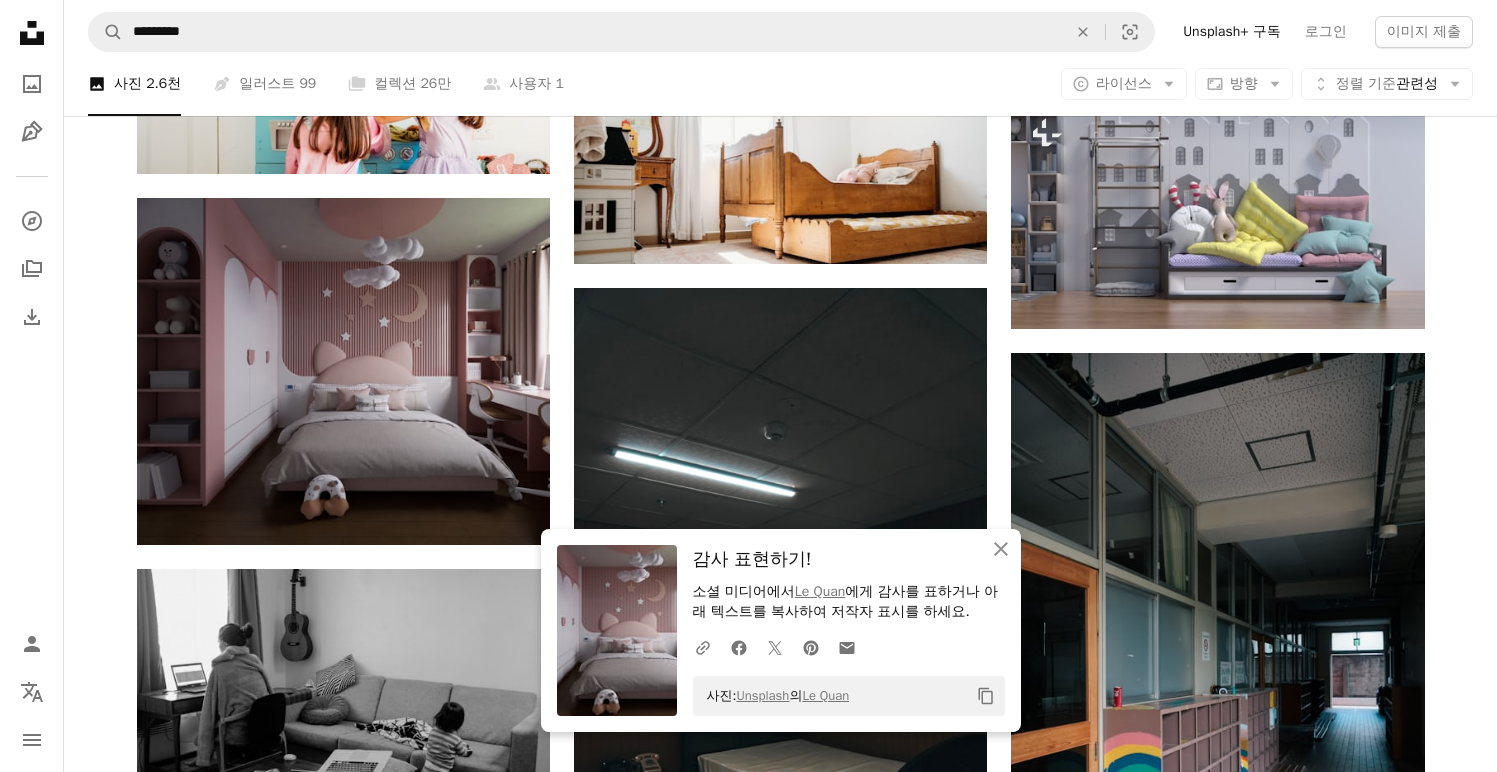 scroll, scrollTop: 48967, scrollLeft: 0, axis: vertical 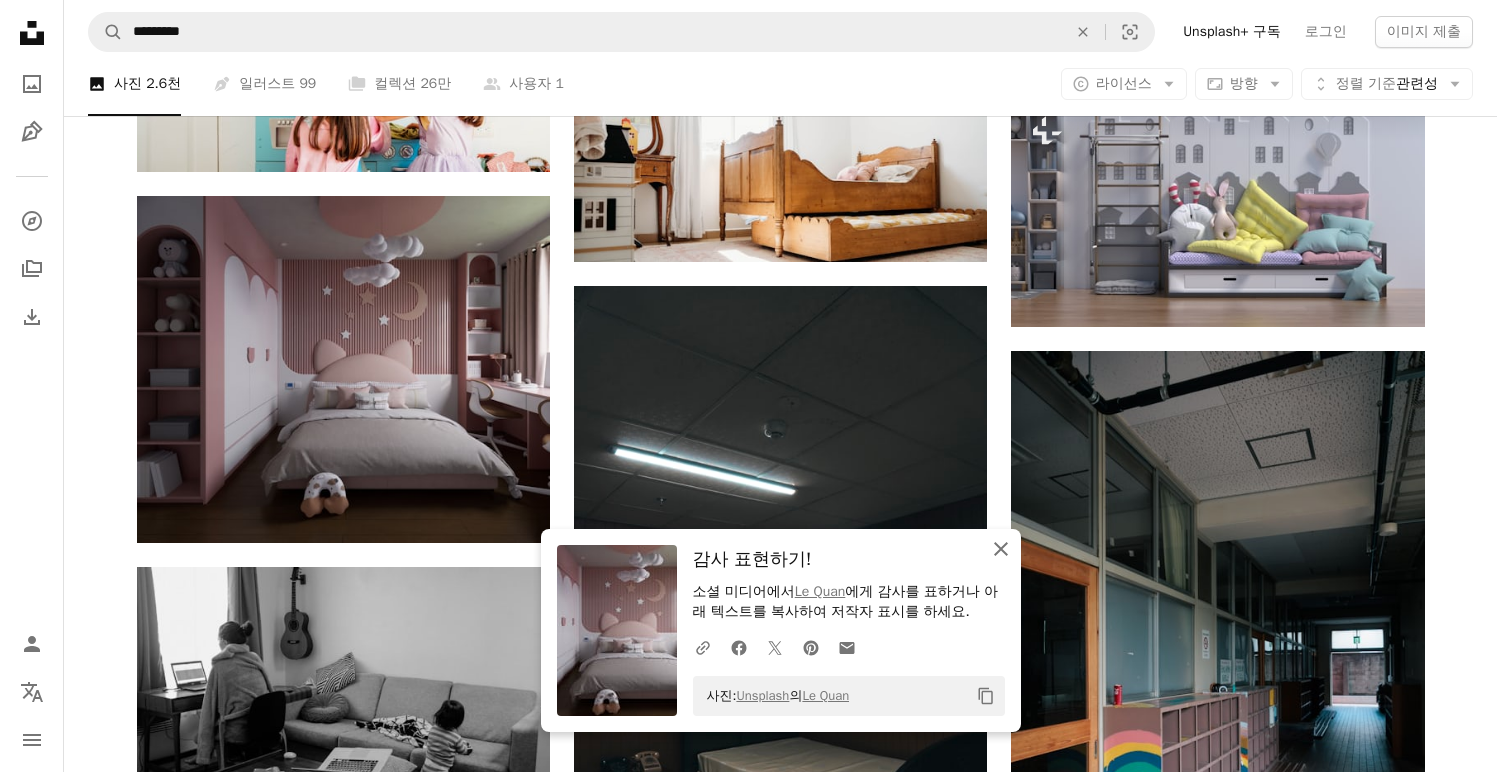 click on "An X shape" 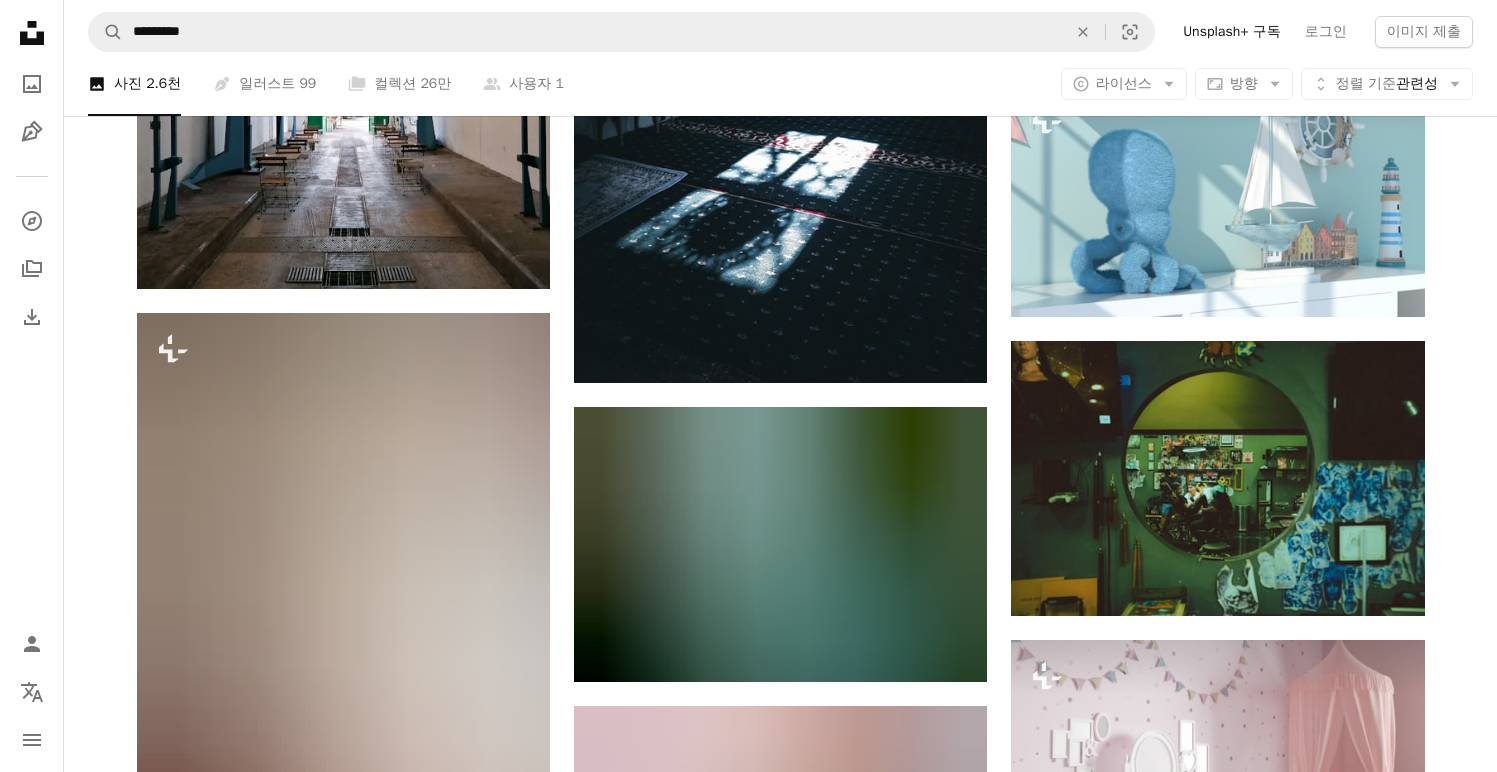 scroll, scrollTop: 71435, scrollLeft: 0, axis: vertical 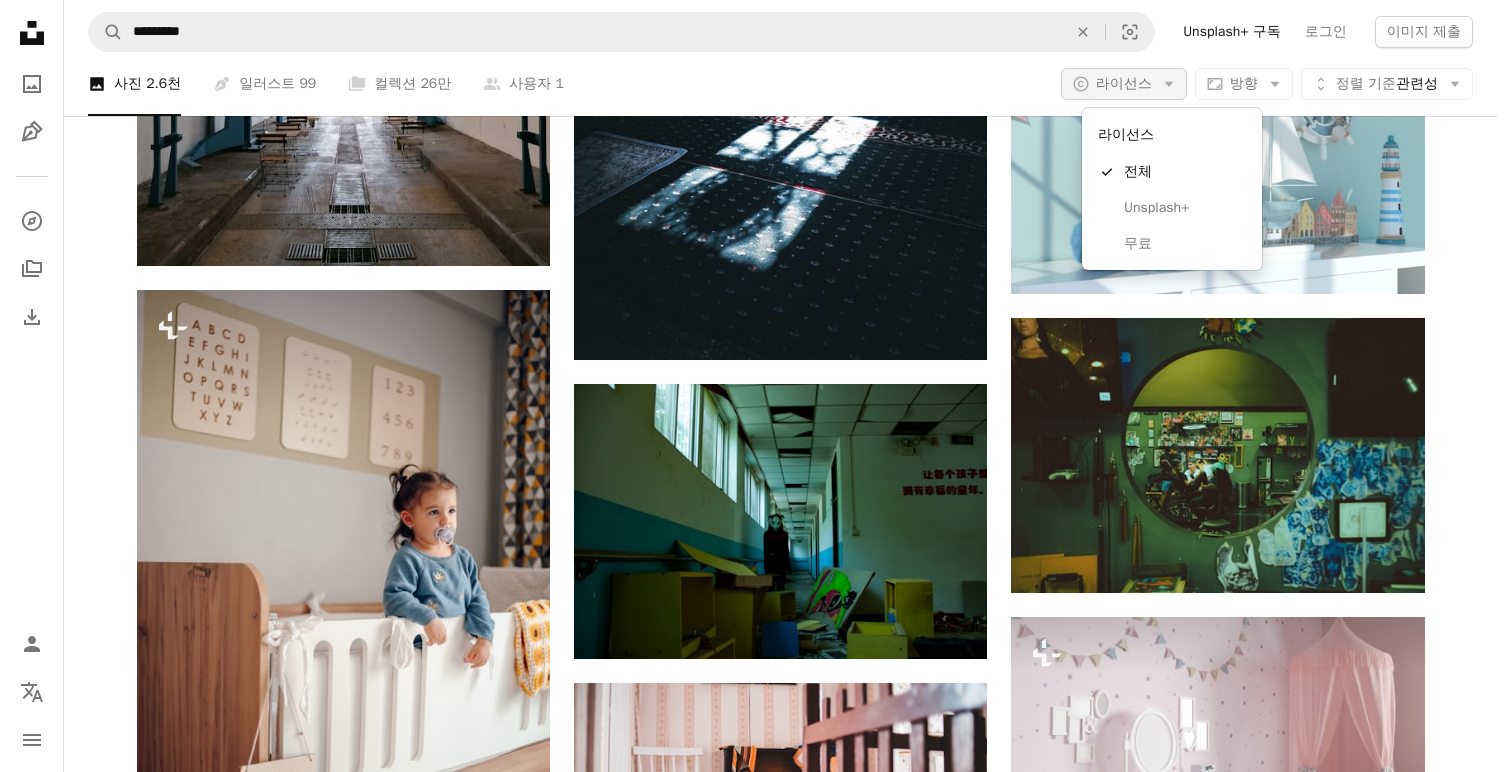 click on "Arrow down" 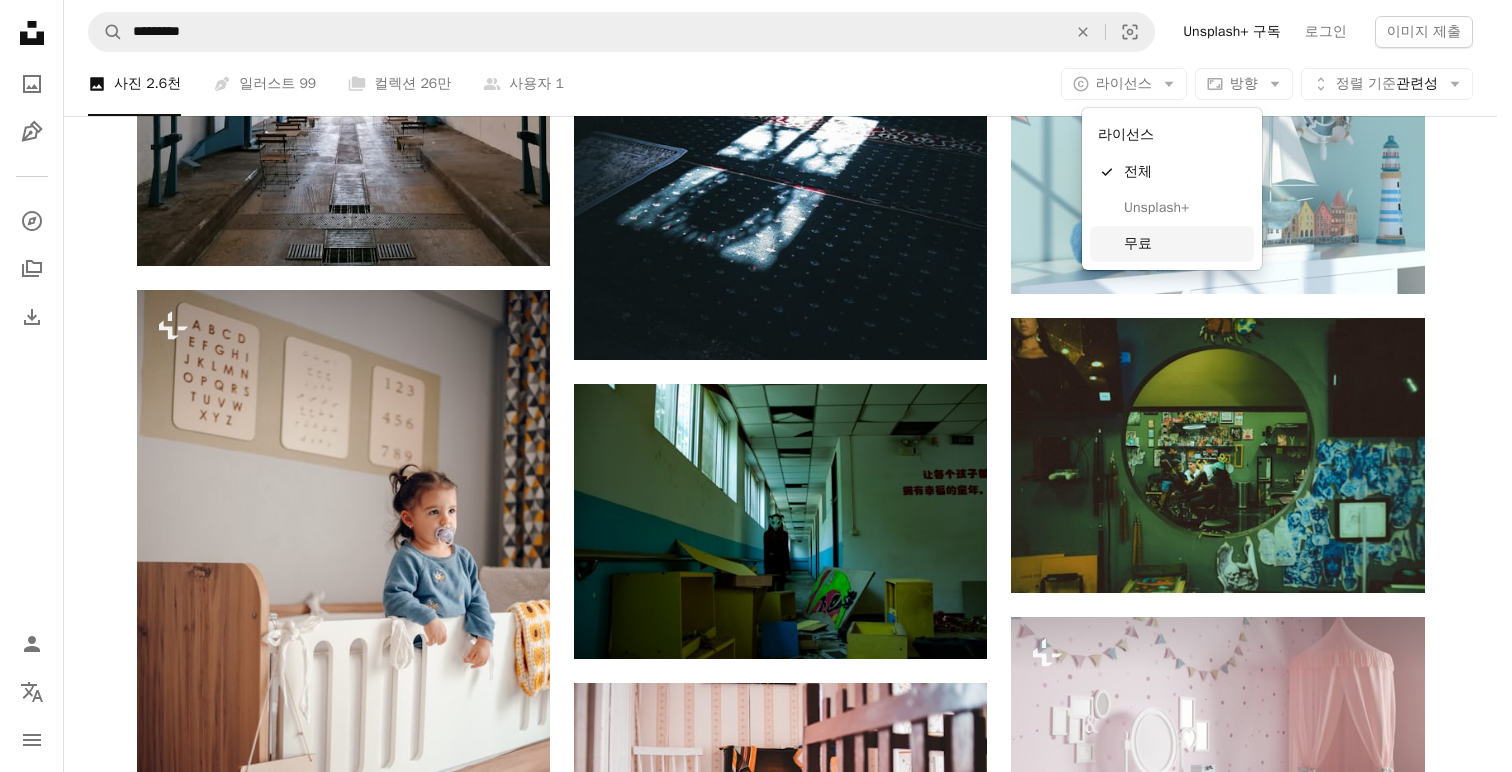click on "무료" at bounding box center (1185, 244) 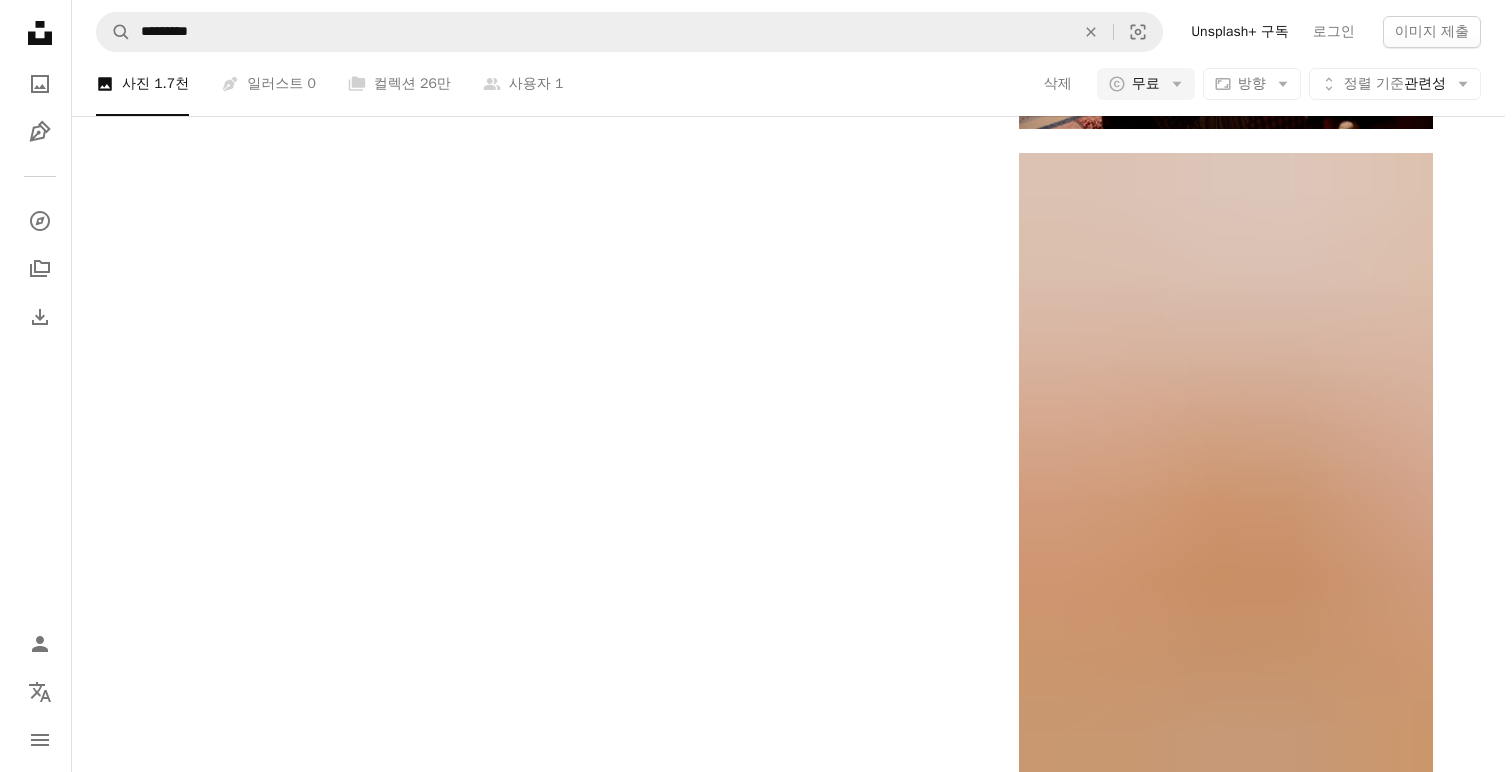 scroll, scrollTop: 164, scrollLeft: 0, axis: vertical 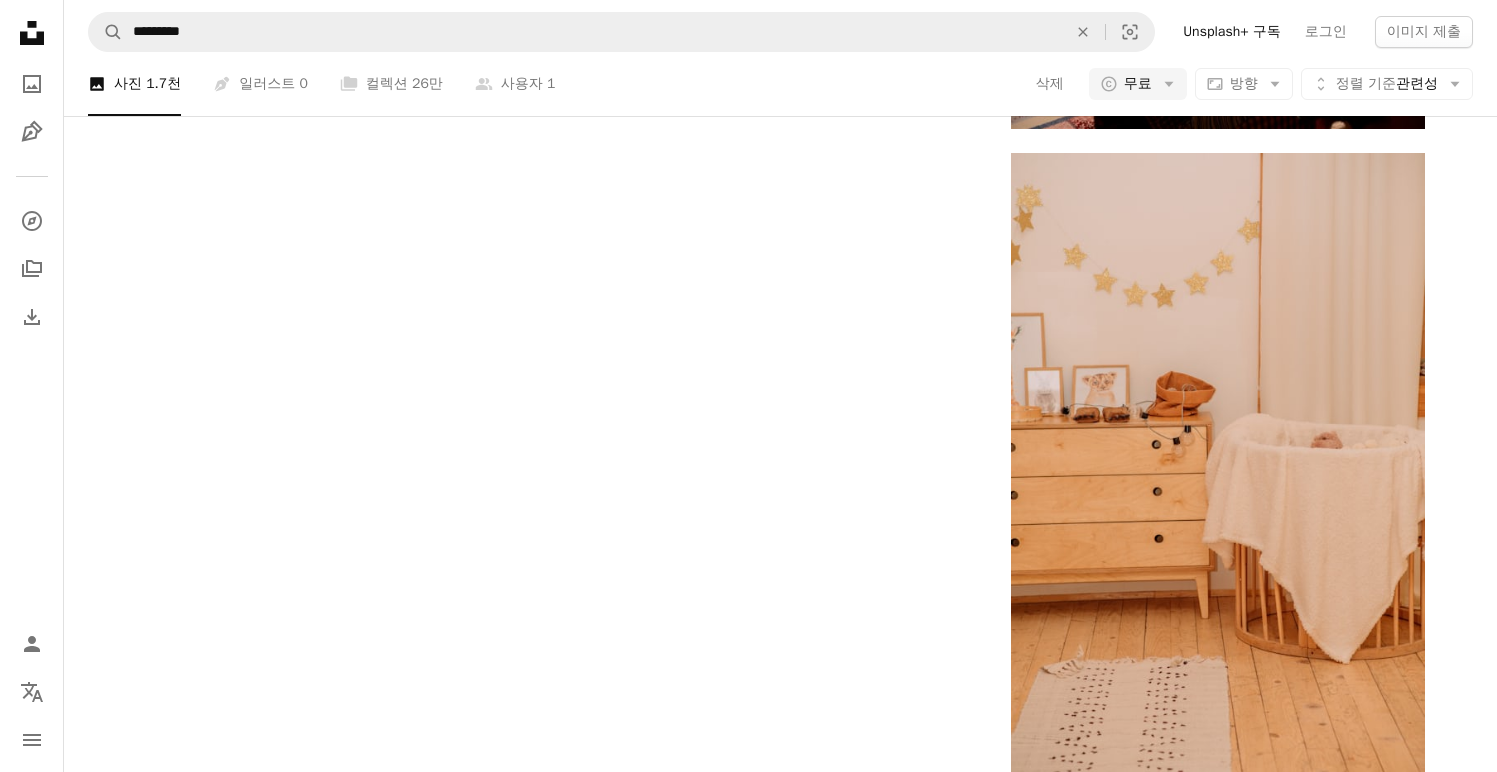 click at bounding box center [780, -3085] 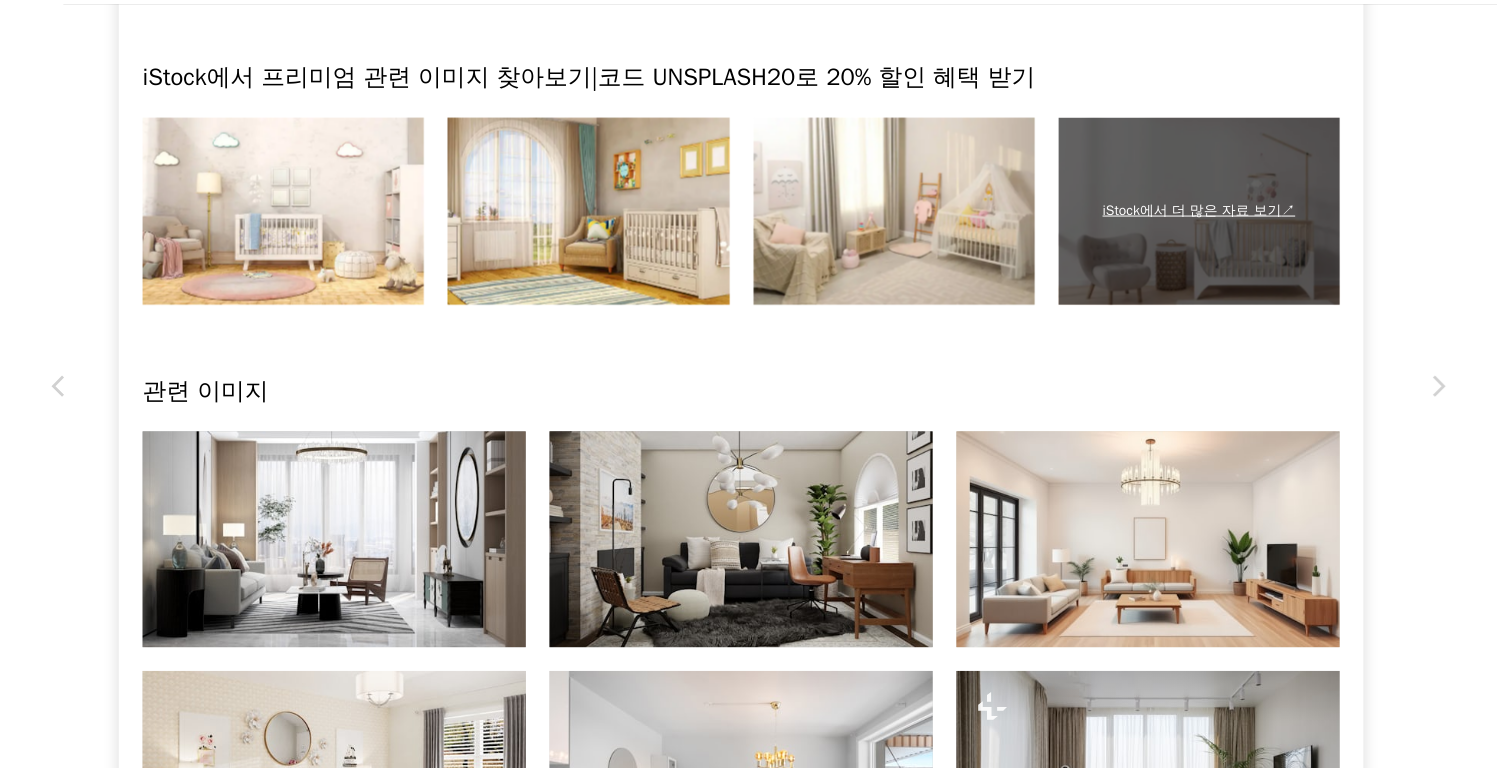 scroll, scrollTop: 938, scrollLeft: 0, axis: vertical 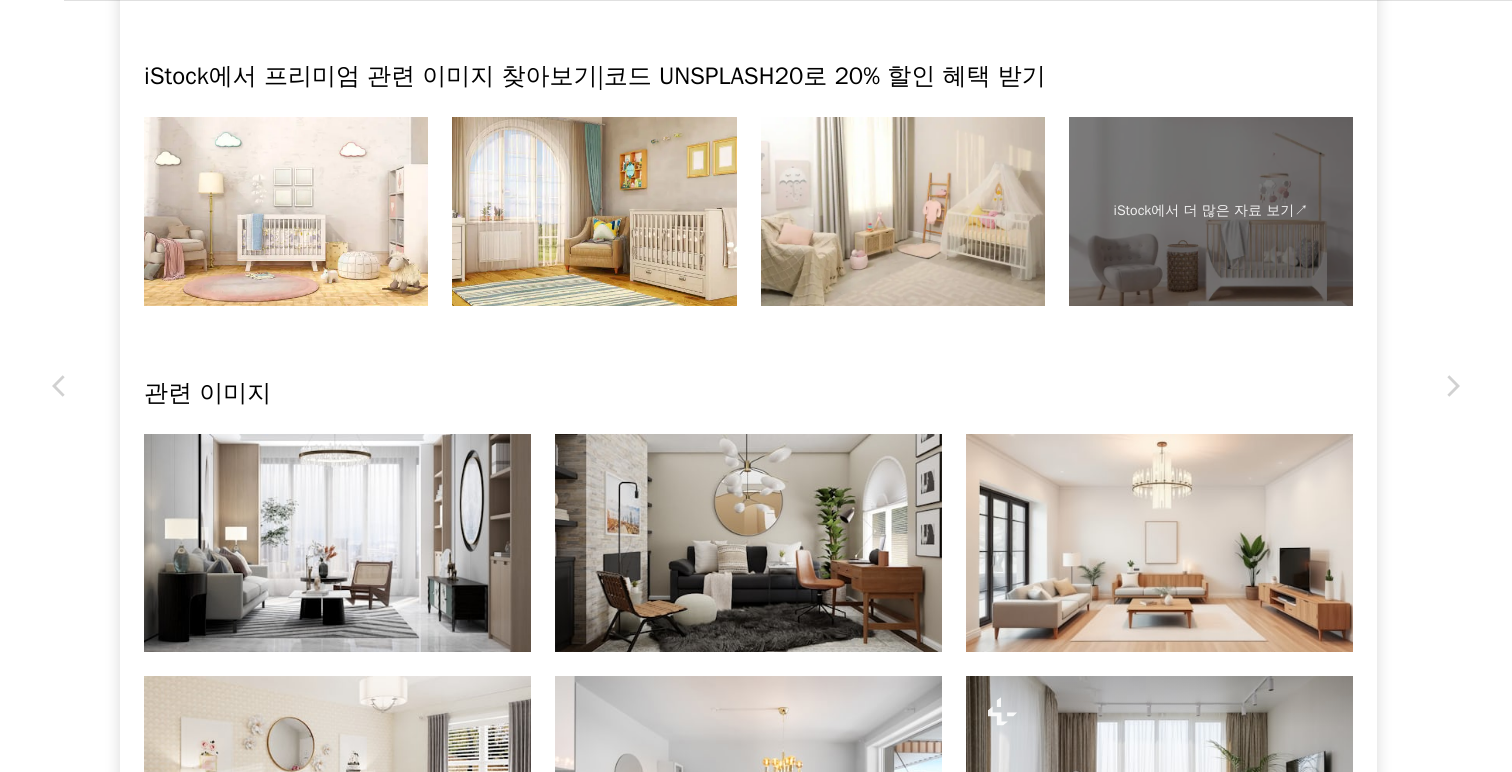 click on "[FIRST] [LAST]" at bounding box center [756, 386] 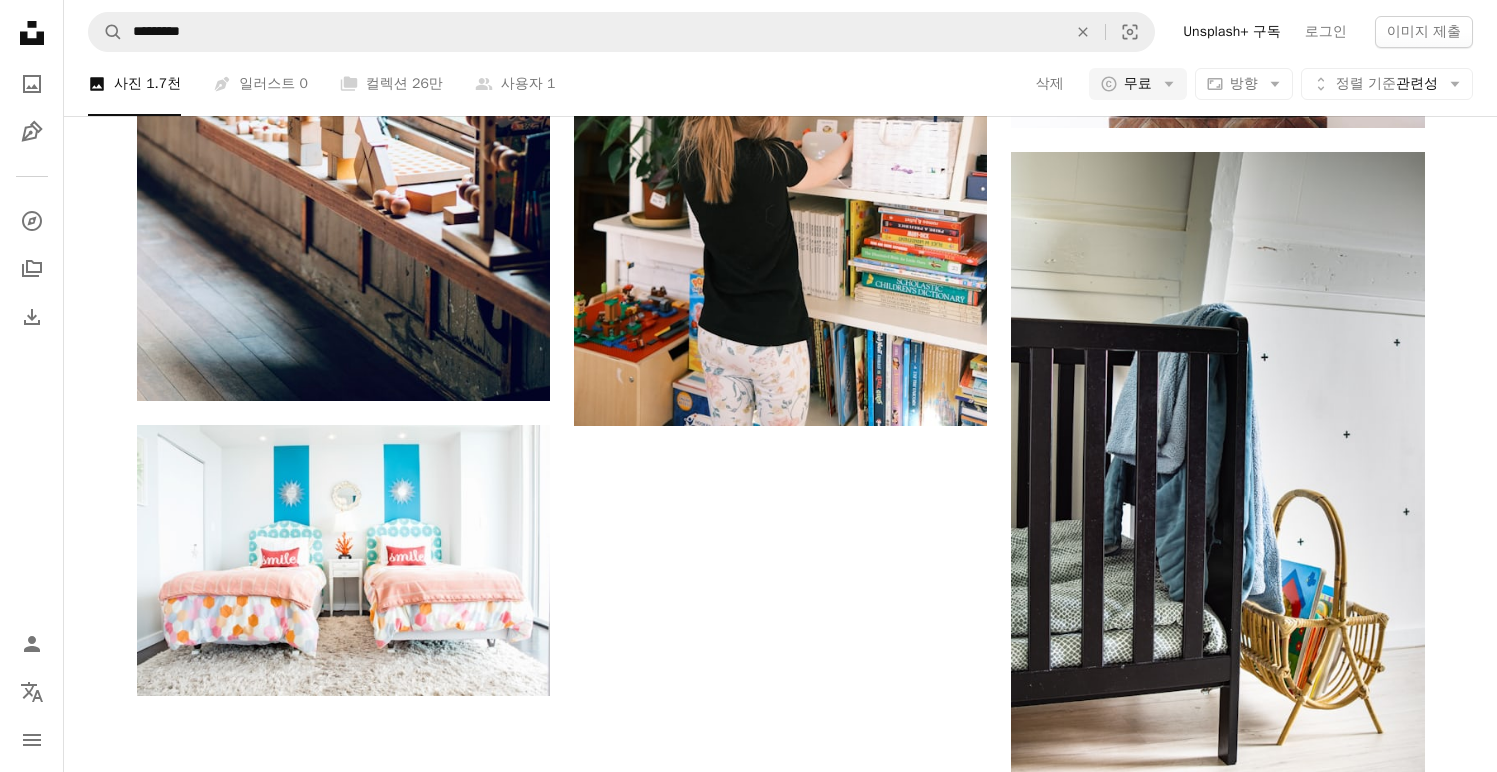 scroll, scrollTop: 1941, scrollLeft: 0, axis: vertical 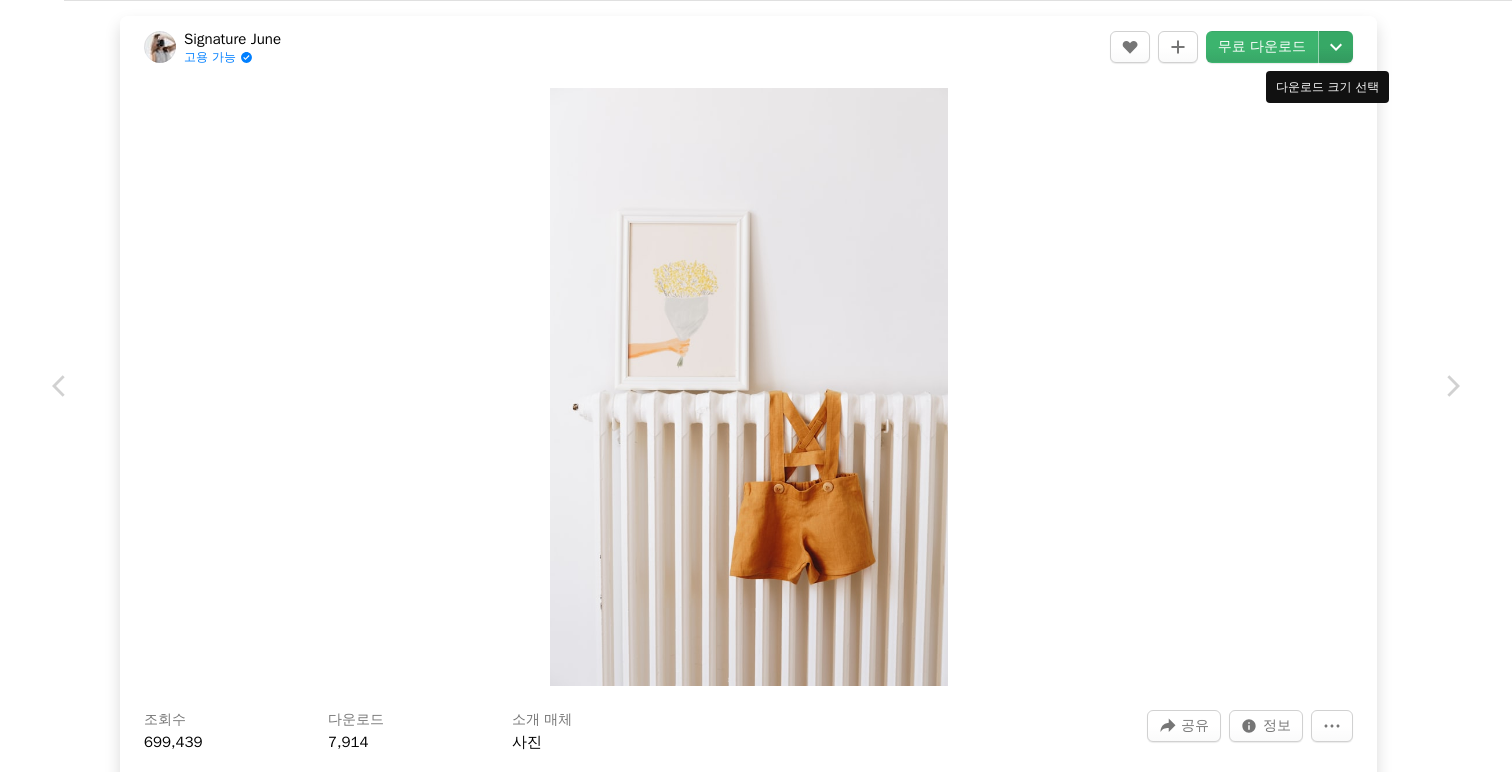 click on "Chevron down" 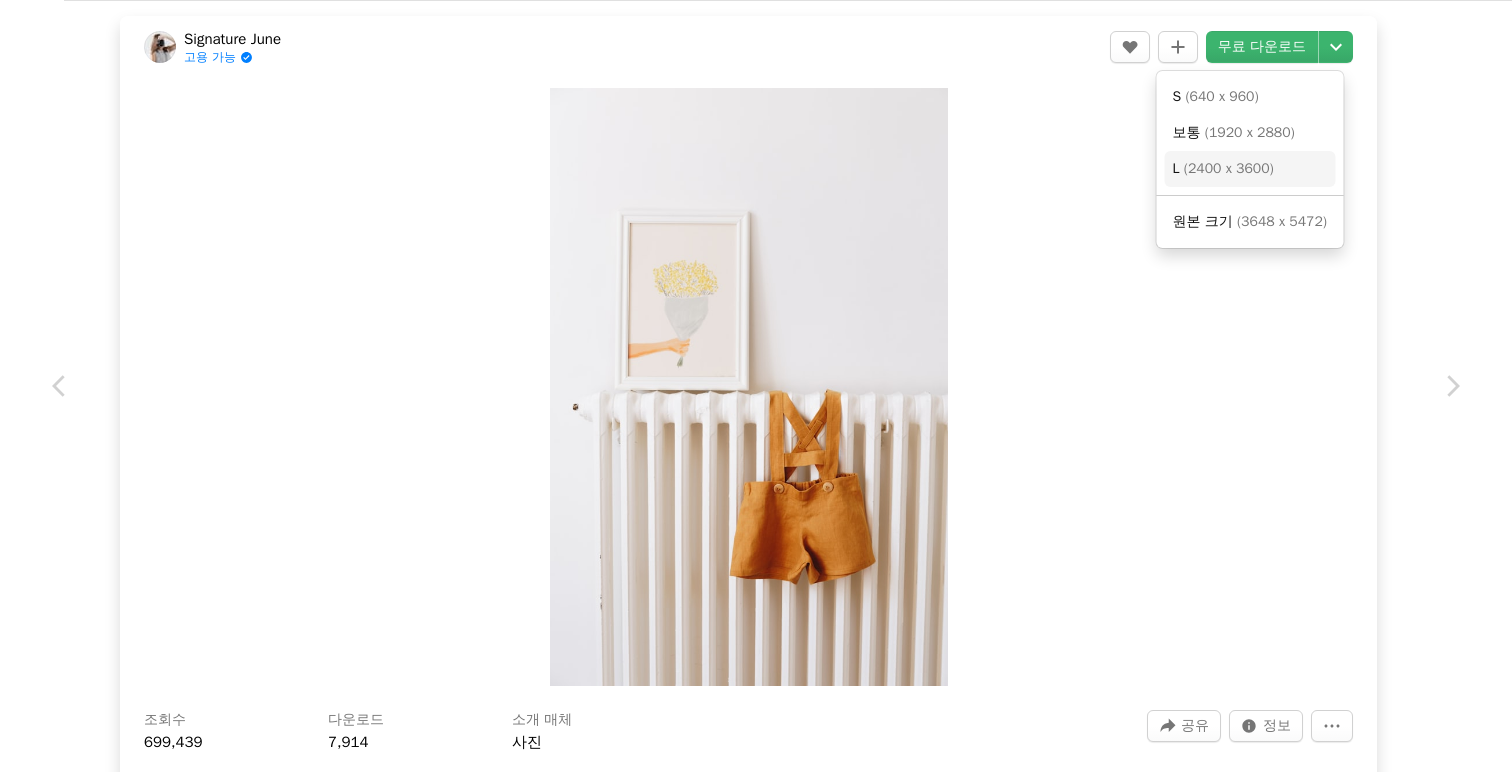 click on "( 2400 x 3600 )" at bounding box center [1229, 168] 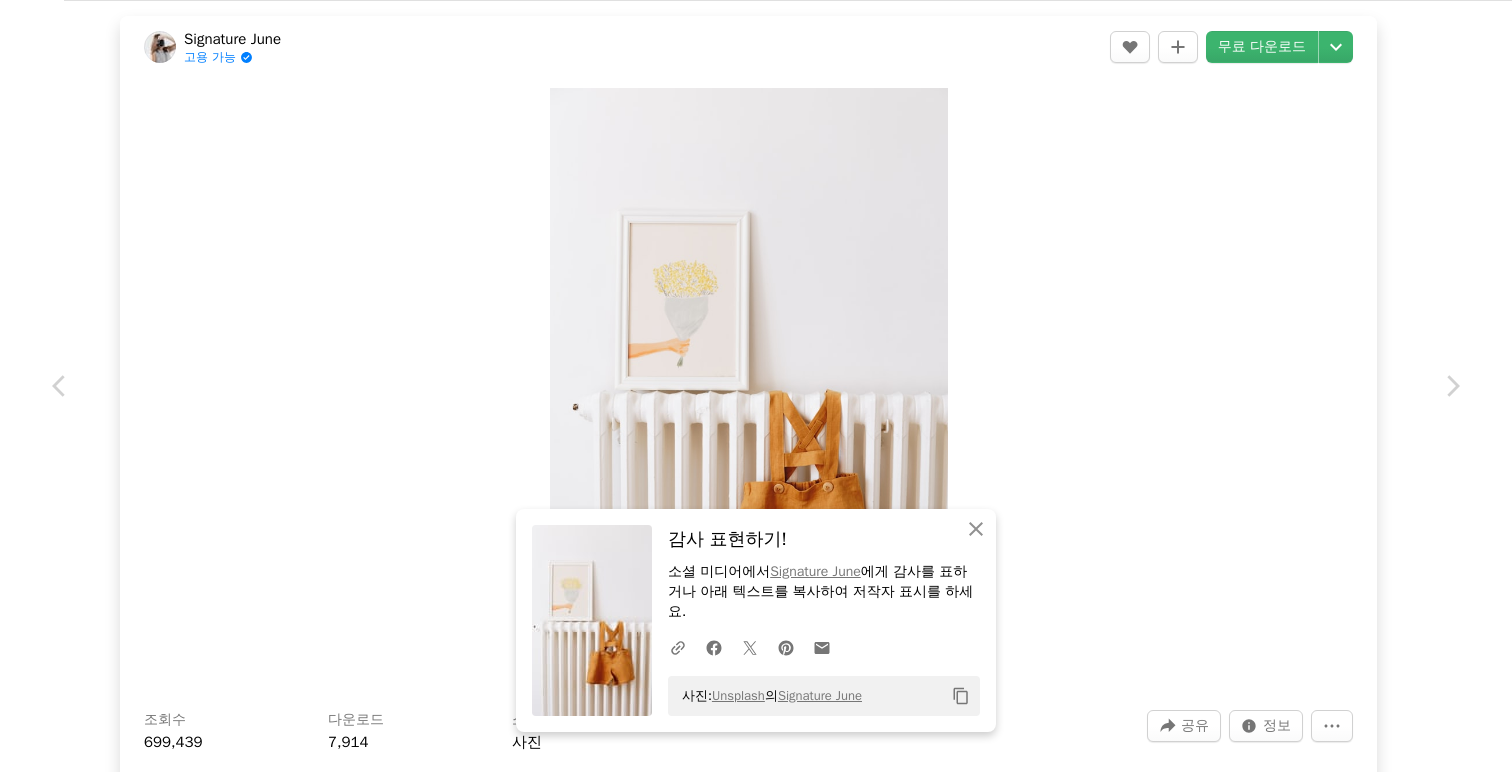 click on "An X shape Chevron left Chevron right An X shape 닫기 감사 표현하기! 소셜 미디어에서  Signature June 에게 감사를 표하거나 아래 텍스트를 복사하여 저작자 표시를 하세요. A URL sharing icon (chains) Facebook icon X (formerly Twitter) icon Pinterest icon An envelope 사진:  Unsplash 의 Signature June
Copy content Signature June 고용 가능 A checkmark inside of a circle A heart A plus sign 무료 다운로드 Chevron down Zoom in 조회수 699,439 다운로드 7,914 소개 매체 사진 A forward-right arrow 공유 Info icon 정보 More Actions Calendar outlined 2021년 9월 23일 에 게시됨 Camera Canon, EOS 6D Safety Unsplash 라이선스 하에서 무료로 사용 가능 의류 제품 아이 옷 꼬마 제품 아동복 옷 아동복 방 가구 가정 장식 갈색 의복 리넨 실내 바지 어린이 침대 Creative Commons 이미지 iStock에서 프리미엄 관련 이미지 찾아보기  |  코드 UNSPLASH20로 20% 할인 혜택 받기  ↗ A heart" at bounding box center [756, 386] 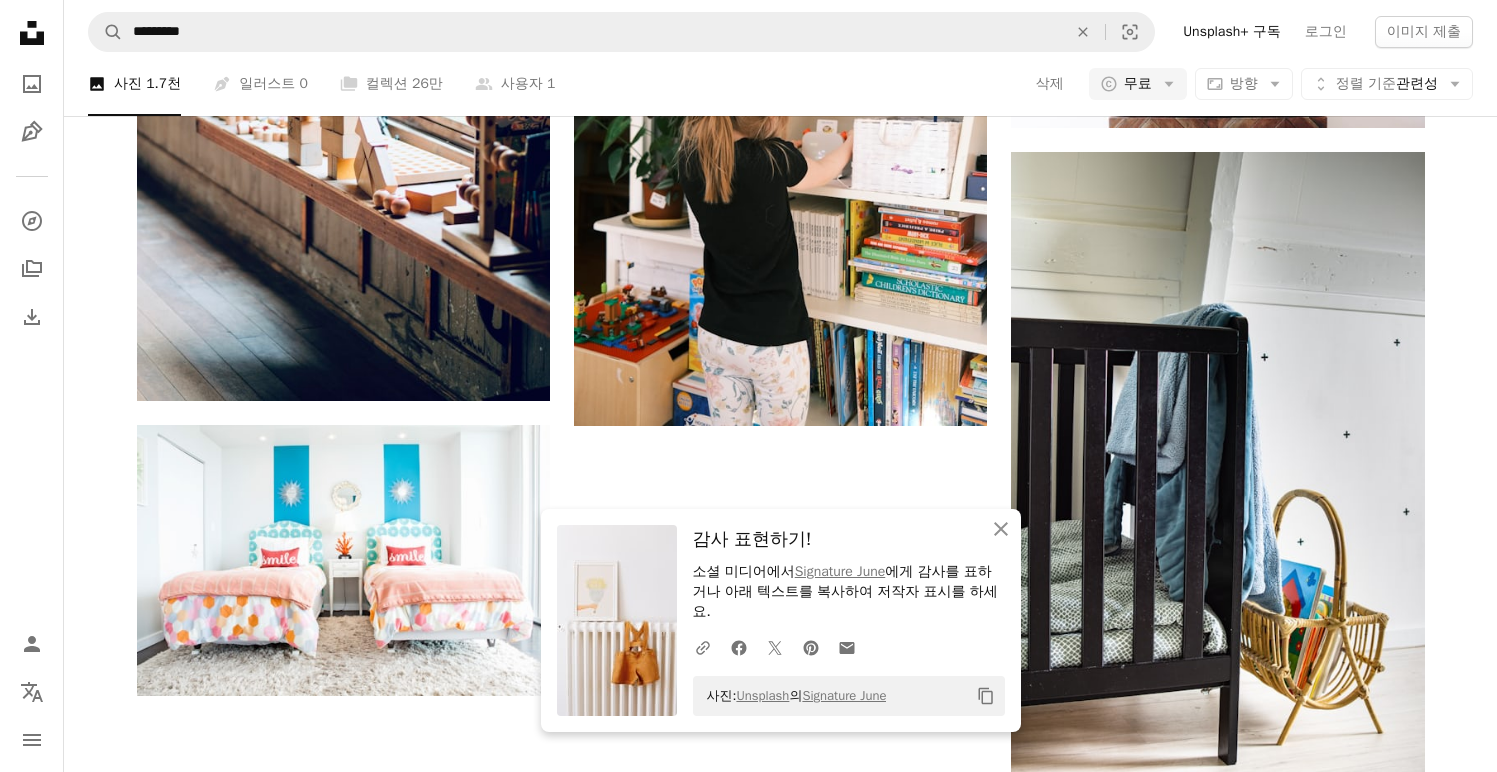 scroll, scrollTop: 2437, scrollLeft: 0, axis: vertical 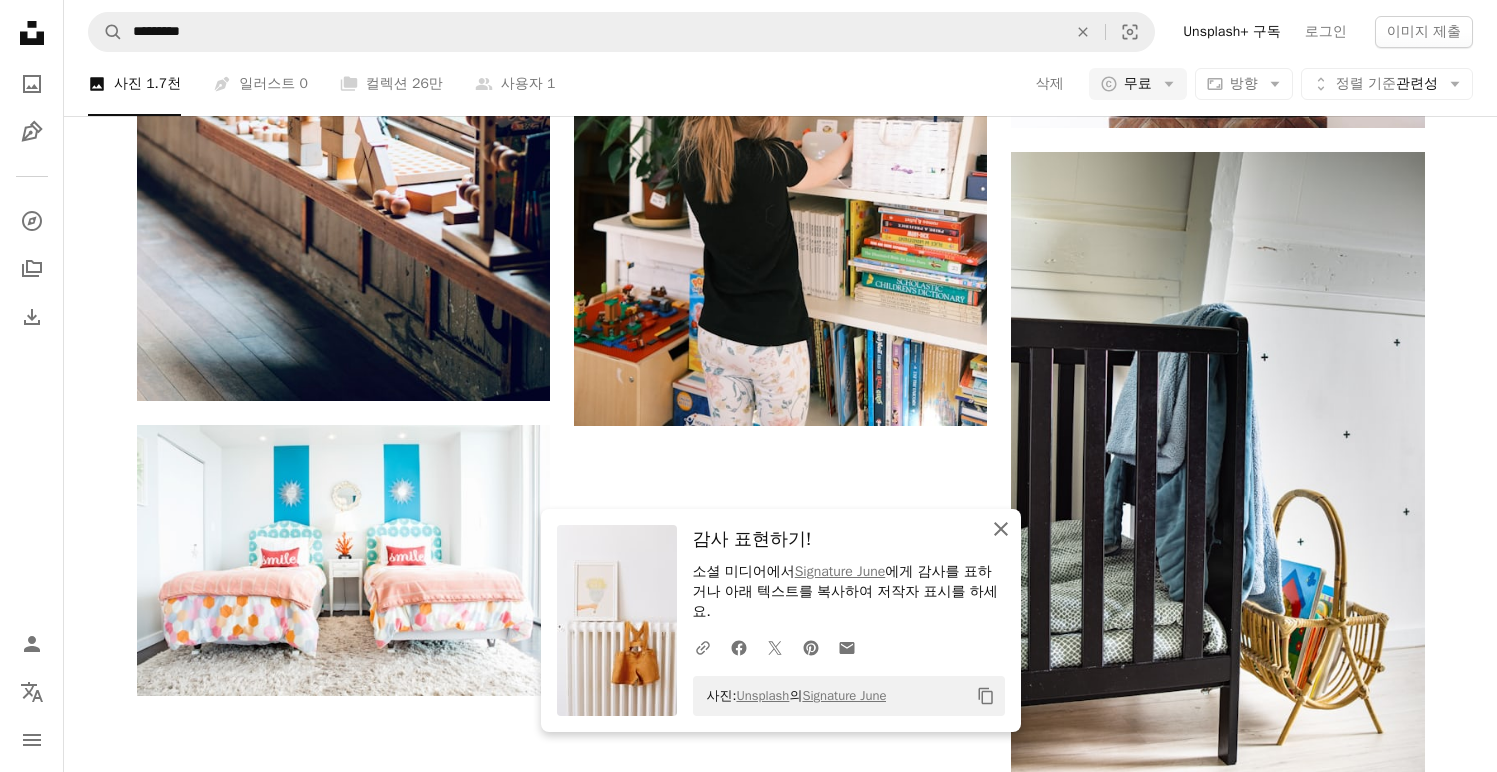 click on "An X shape" 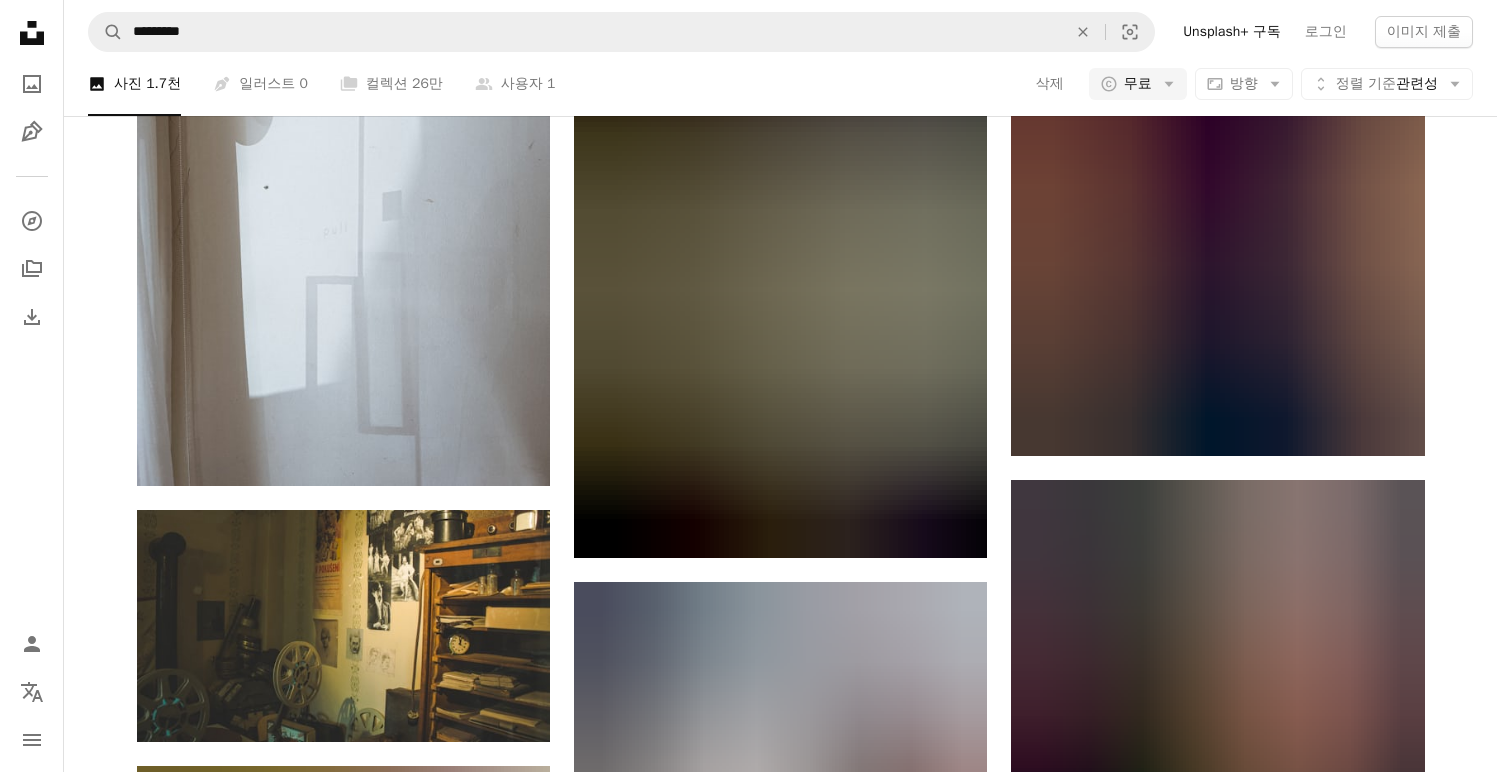 scroll, scrollTop: 70095, scrollLeft: 0, axis: vertical 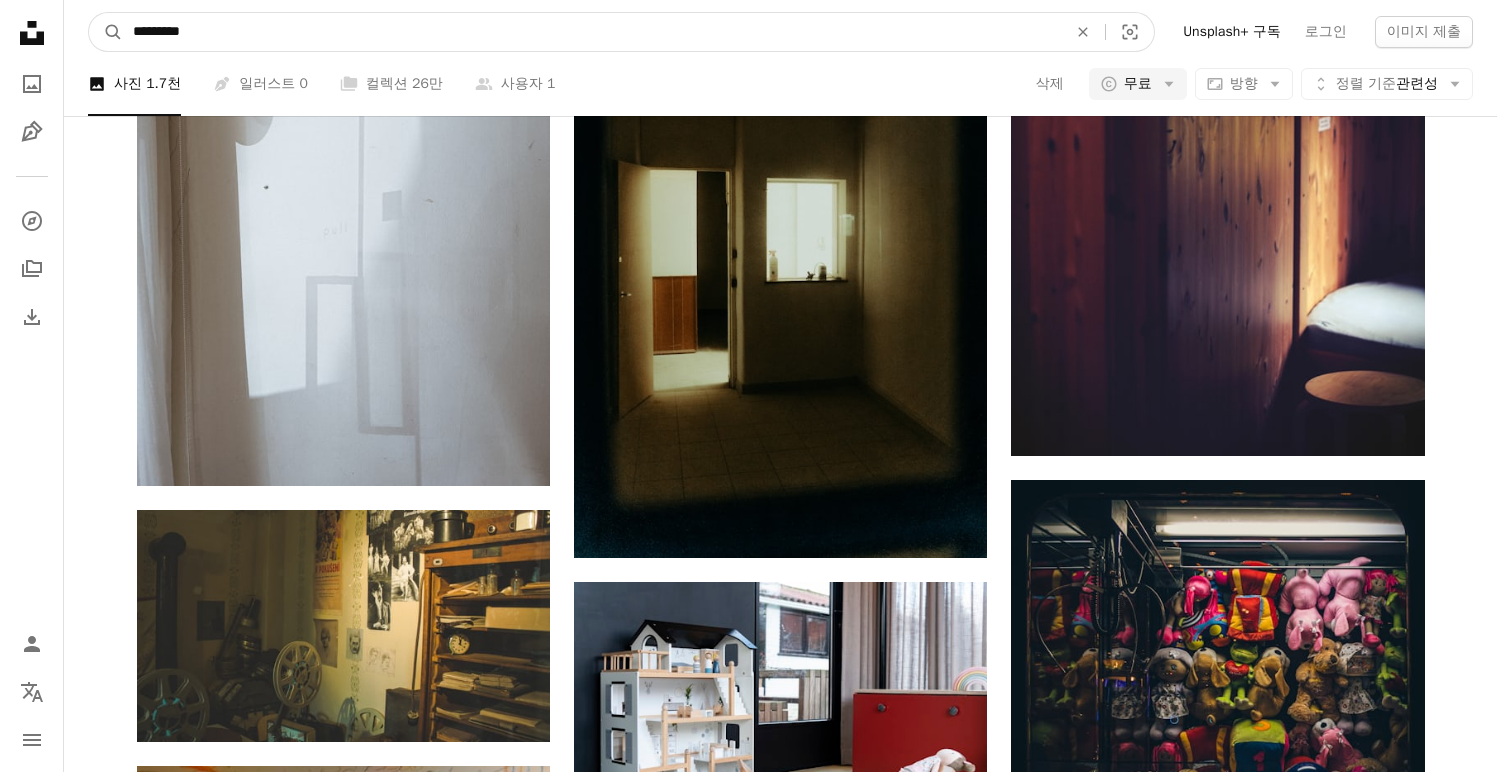 click on "*********" at bounding box center [592, 32] 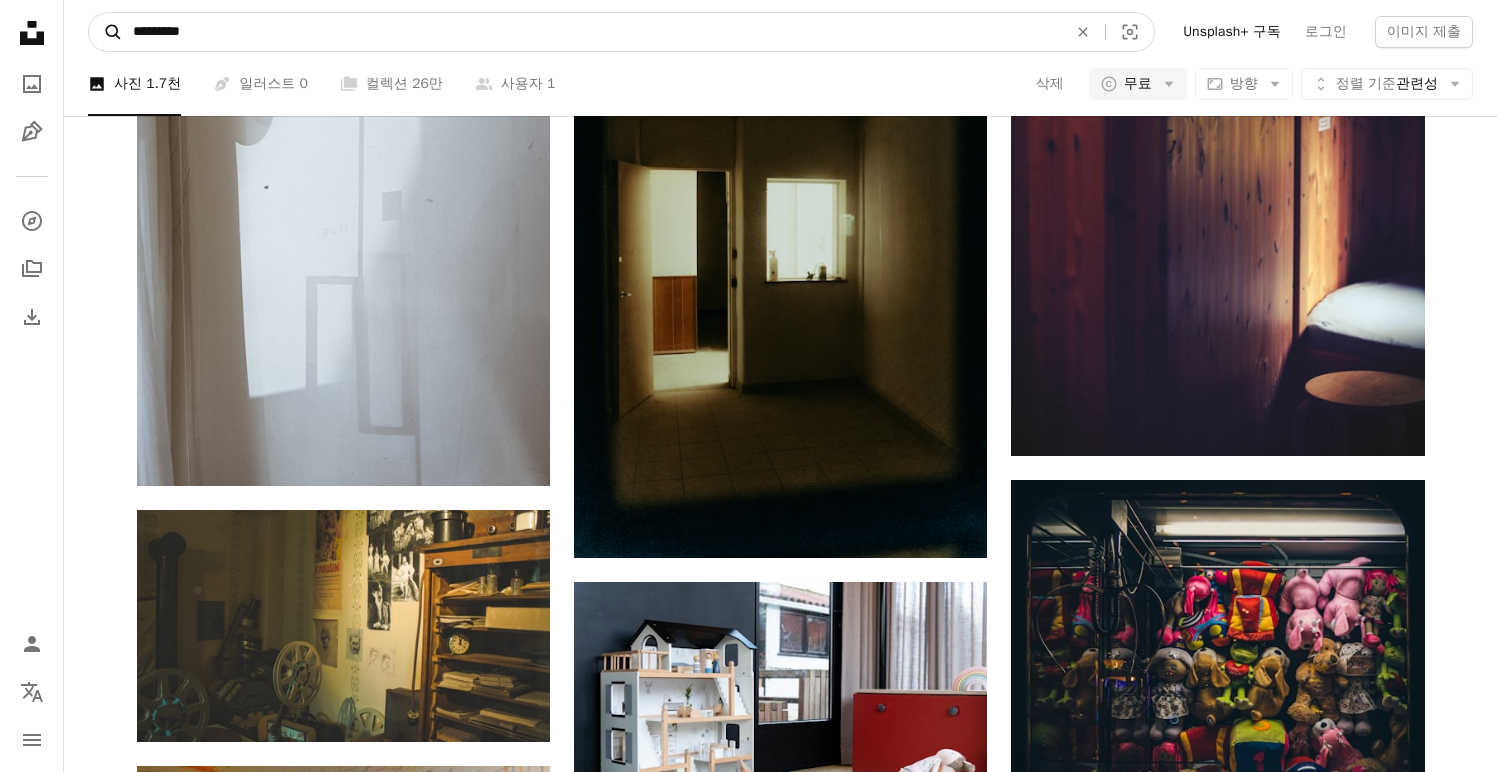 drag, startPoint x: 221, startPoint y: 32, endPoint x: 111, endPoint y: 27, distance: 110.11358 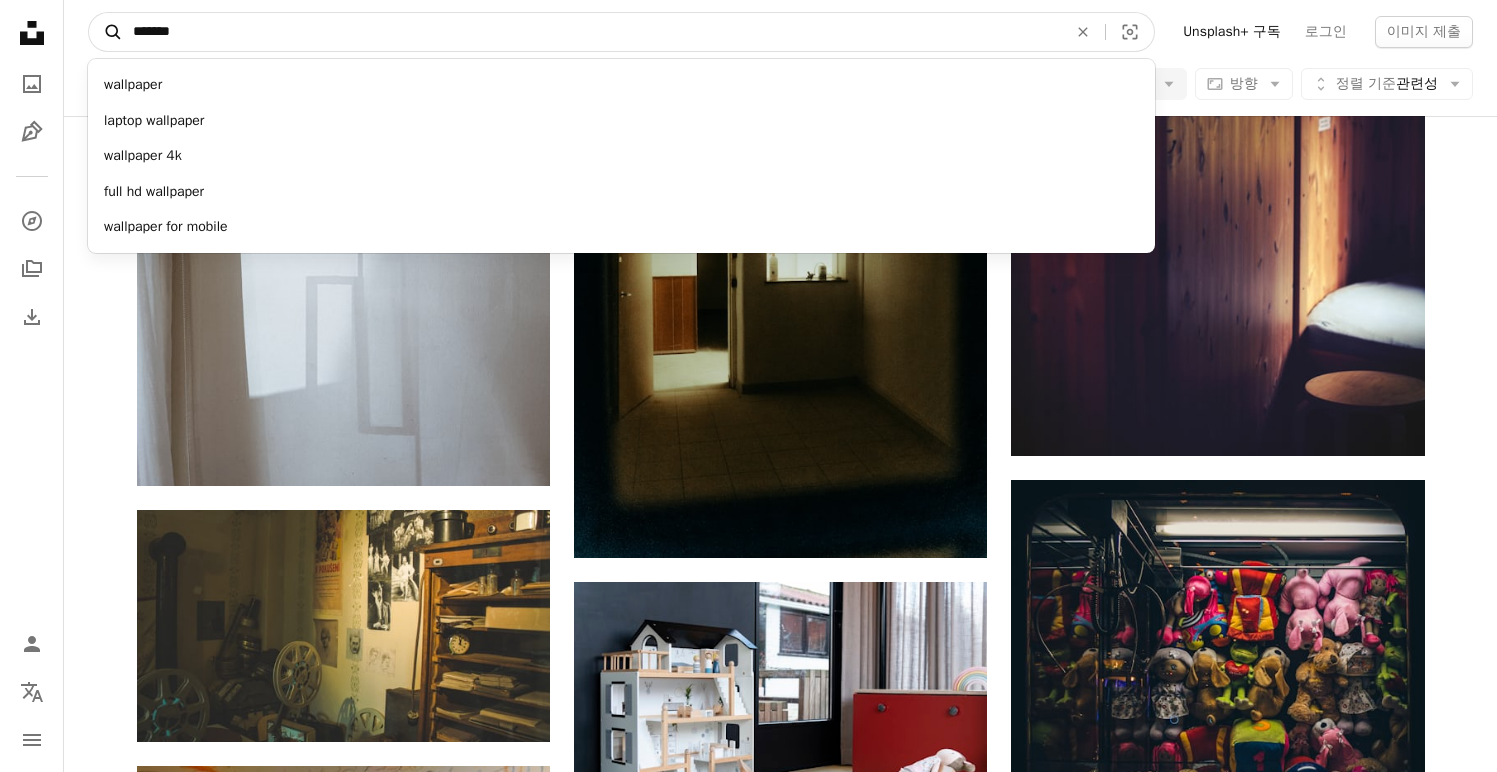 type on "********" 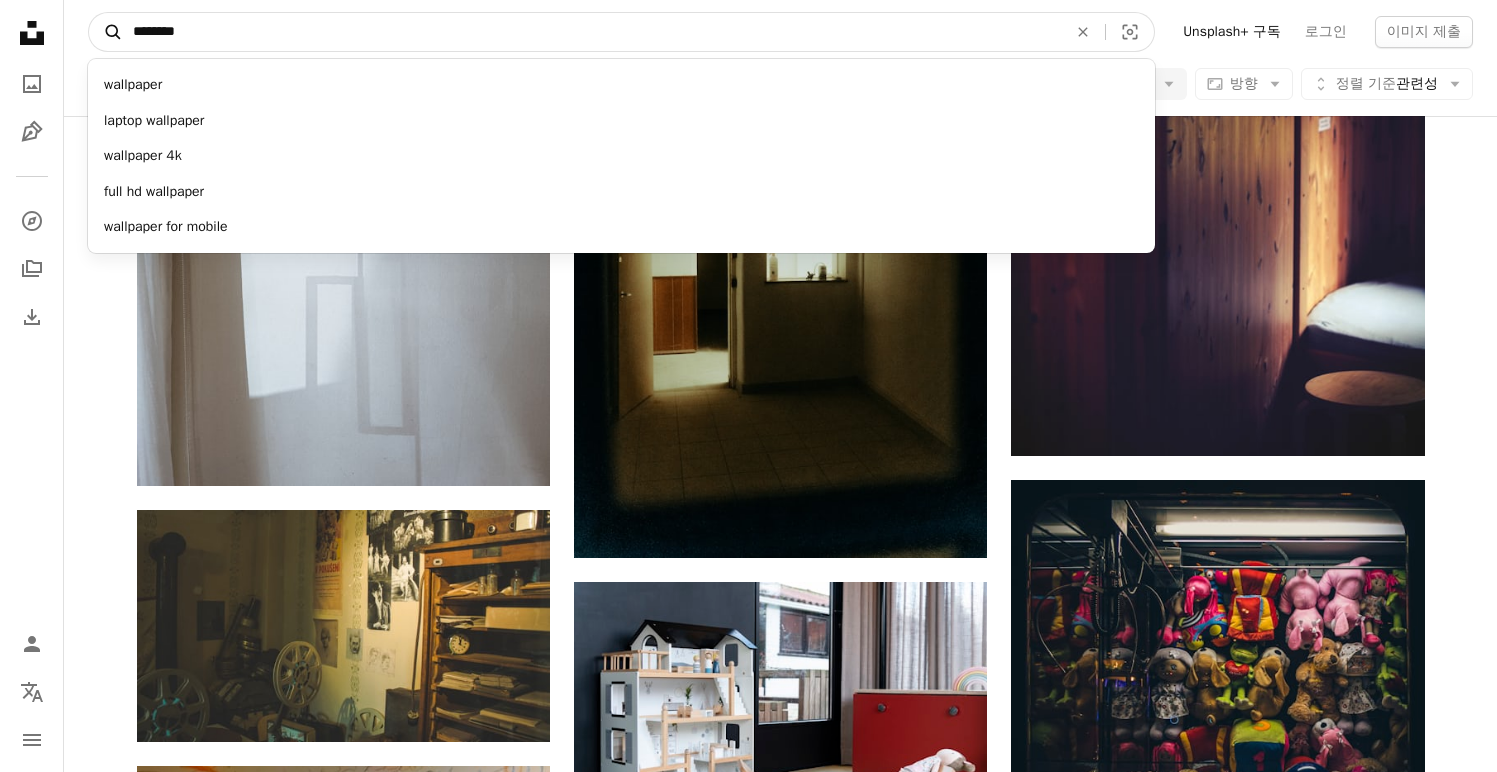 click on "A magnifying glass" at bounding box center [106, 32] 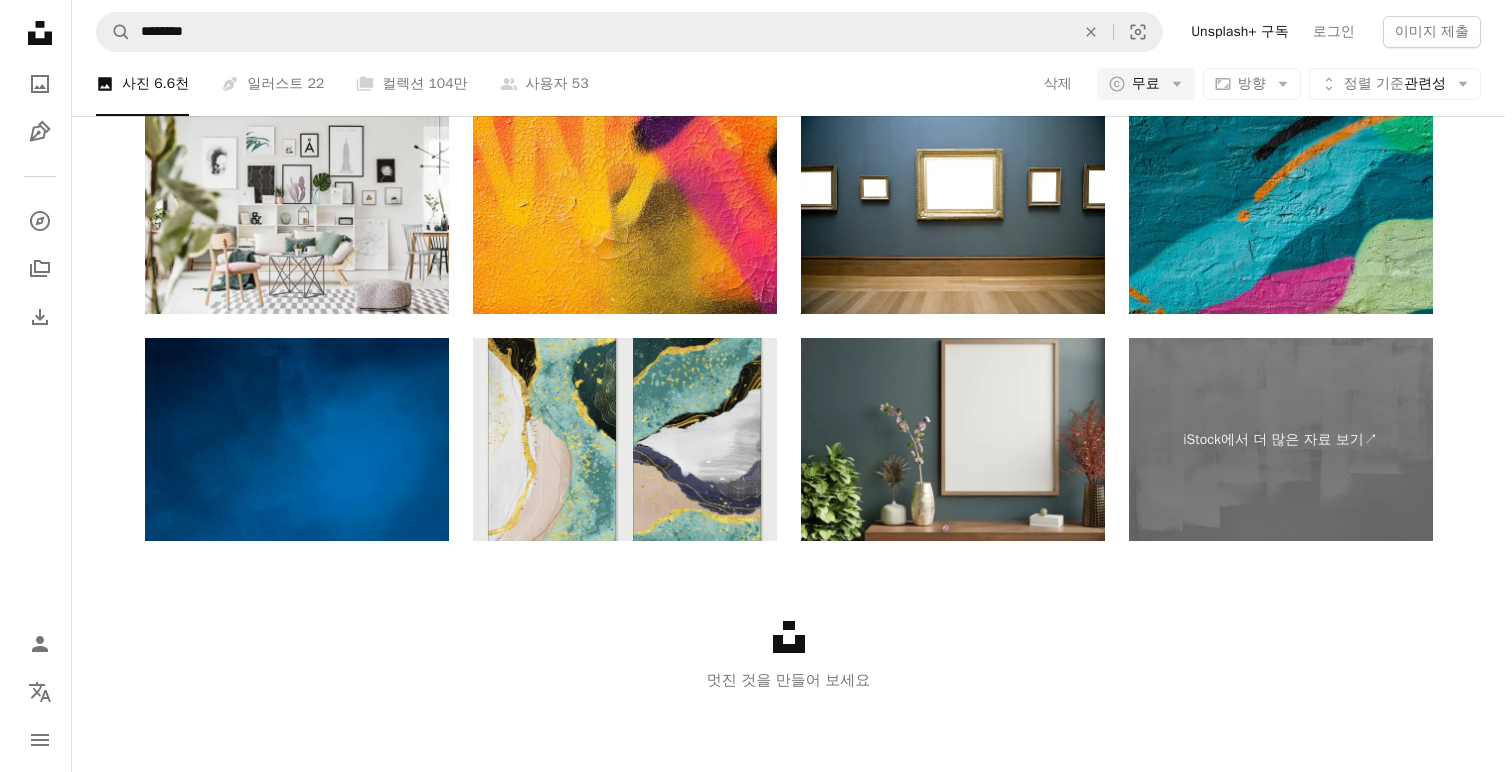 scroll, scrollTop: 220, scrollLeft: 0, axis: vertical 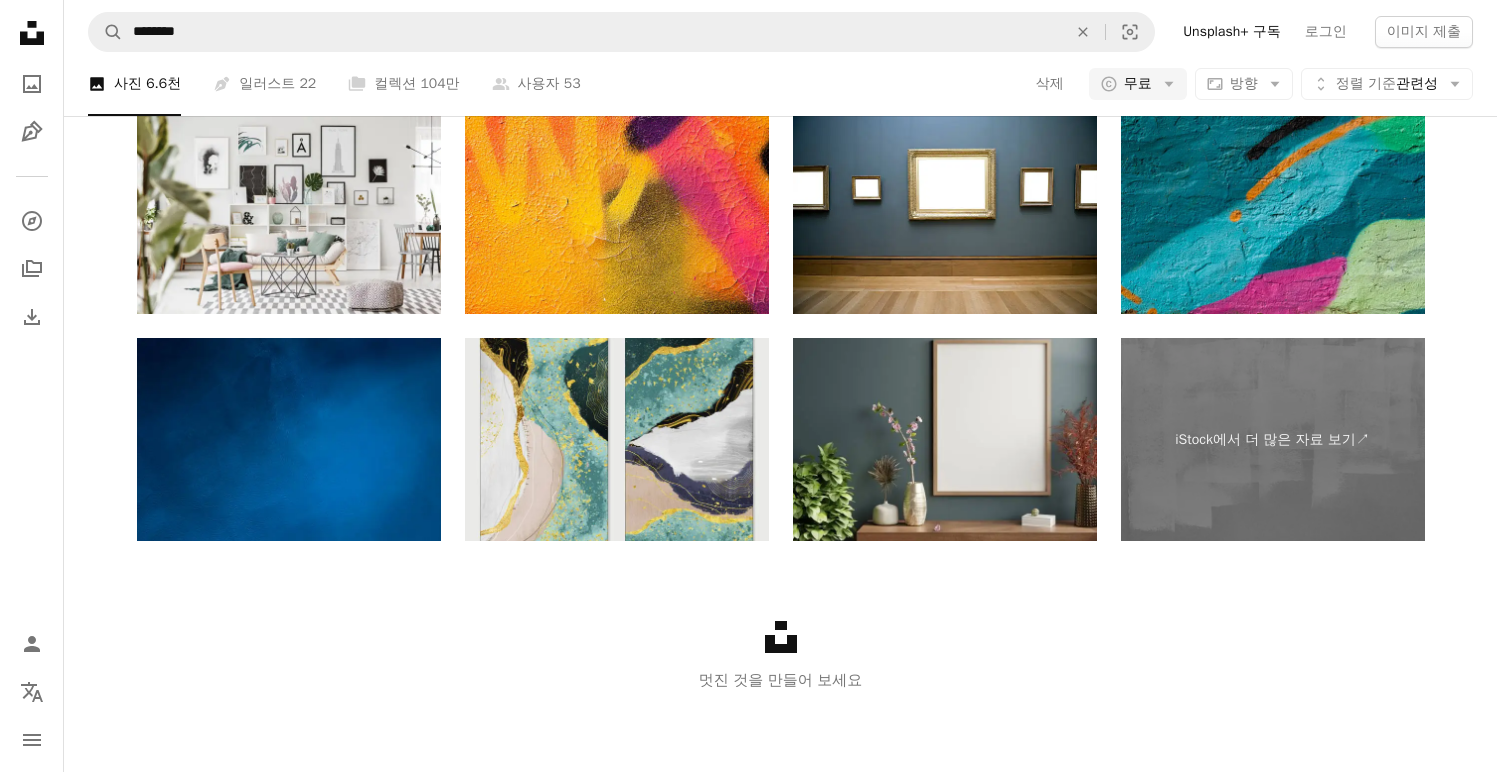 click at bounding box center (343, -4029) 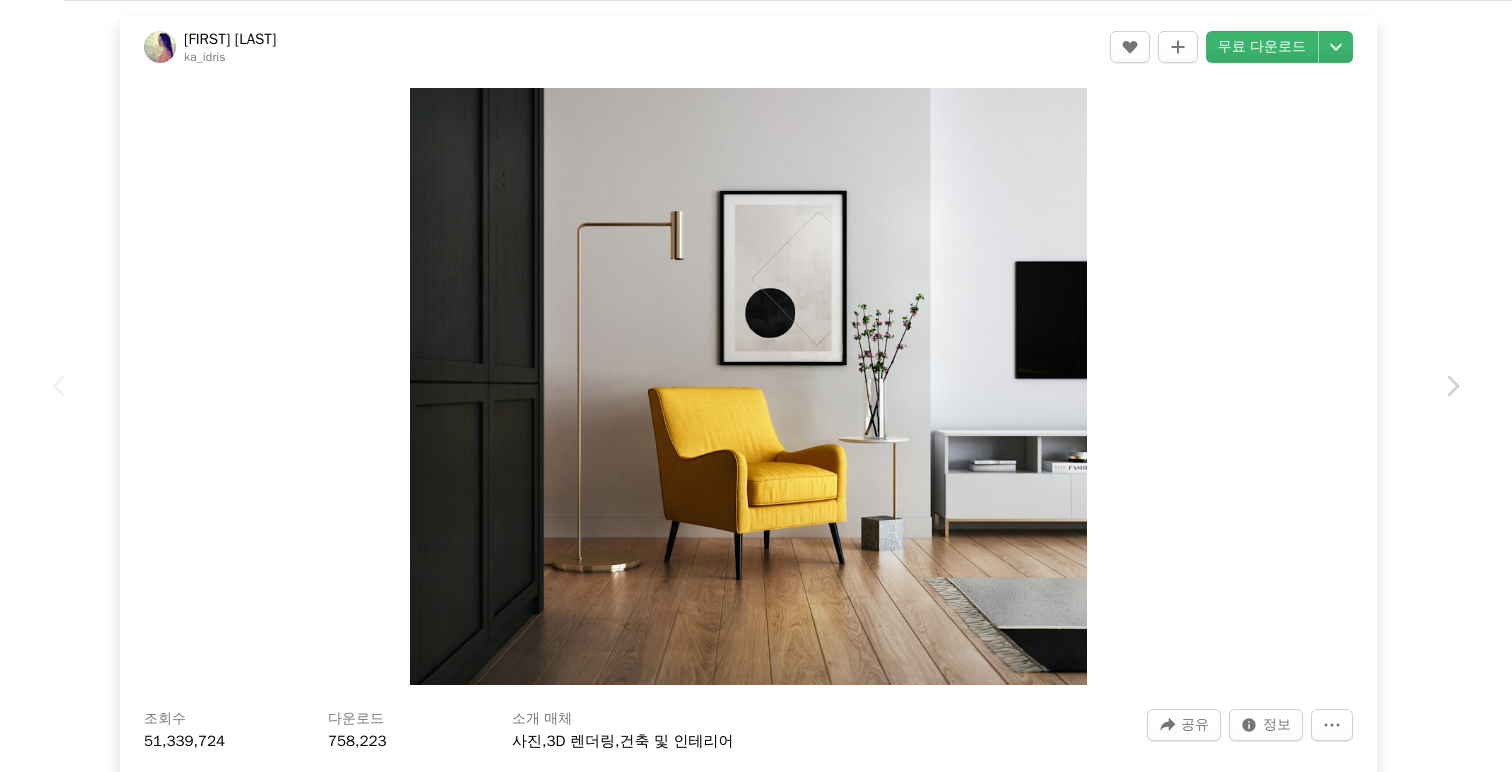 click on "An X shape Chevron left Chevron right Chevron left Chevron right Kam Idris ka_idris A heart A plus sign 무료 다운로드 Chevron down Zoom in 조회수 51,339,724 다운로드 758,223 소개 매체 사진 ,  3D 렌더링 ,  건축 및 인테리어 A forward-right arrow 공유 Info icon 정보 More Actions Calendar outlined 2020년 4월 5일 에 게시됨 Safety Unsplash 라이선스 하에서 무료로 사용 가능 인테리어 디자인 디지털 이미지 번역하다 실내 현대 벽지 배경 예술 우주 집 건축학 집 거실 웹 사이트 벽 디자인 방 내부 가구 나무 영감 무료 스톡 사진 iStock에서 프리미엄 관련 이미지 찾아보기  |  코드 UNSPLASH20로 20% 할인 혜택 받기 iStock에서 더 많은 자료 보기  ↗ 관련 이미지 A heart A plus sign eskoala Arrow pointing down Plus sign for Unsplash+ A heart A plus sign Getty Images Unsplash+ 용 A lock 다운로드 A heart A plus sign Inside Weather Arrow pointing down A heart A plus sign Loewe Technology Arrow pointing down A heart" at bounding box center (756, 386) 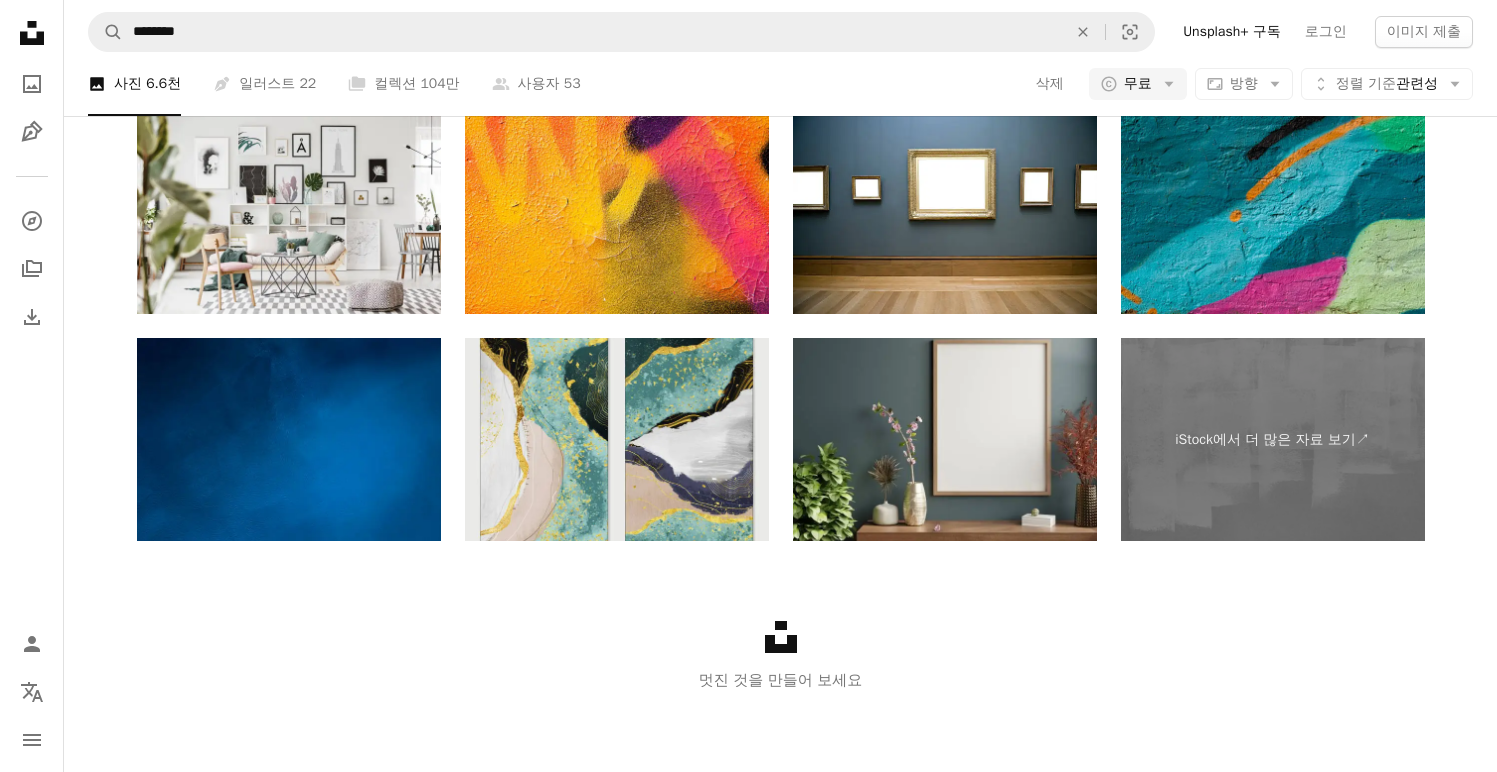click at bounding box center [780, -4029] 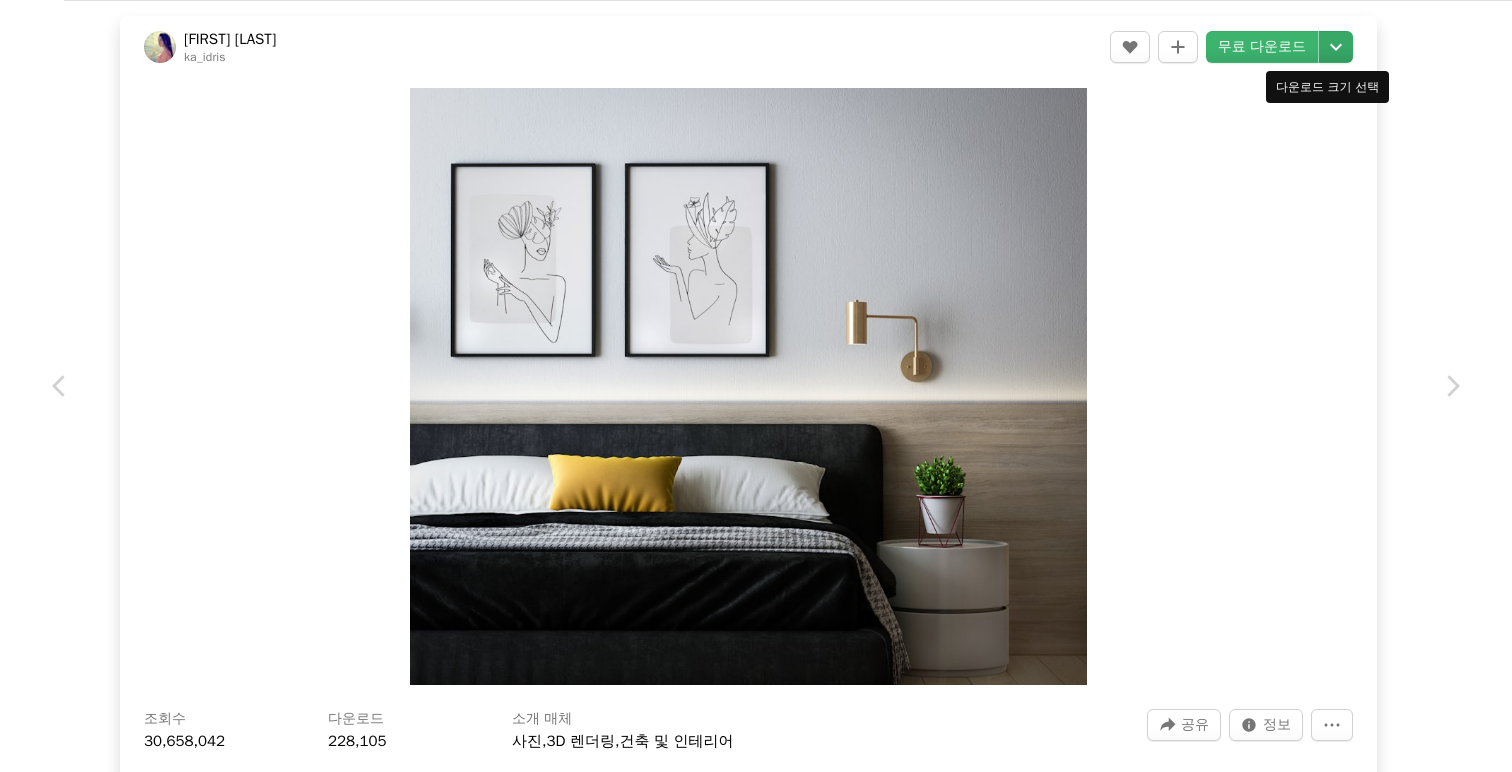 click 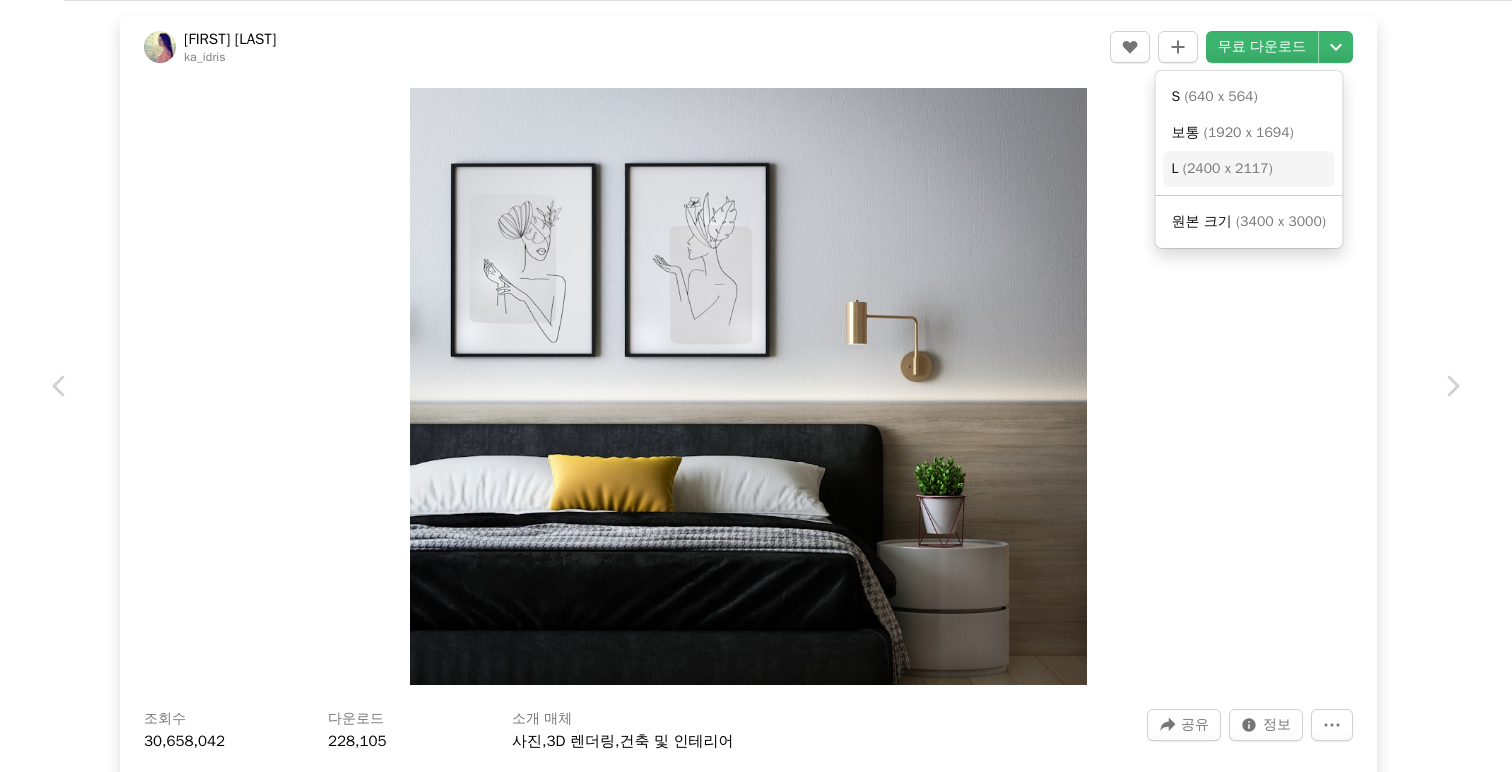 click on "( 2400 x 2117 )" at bounding box center [1228, 168] 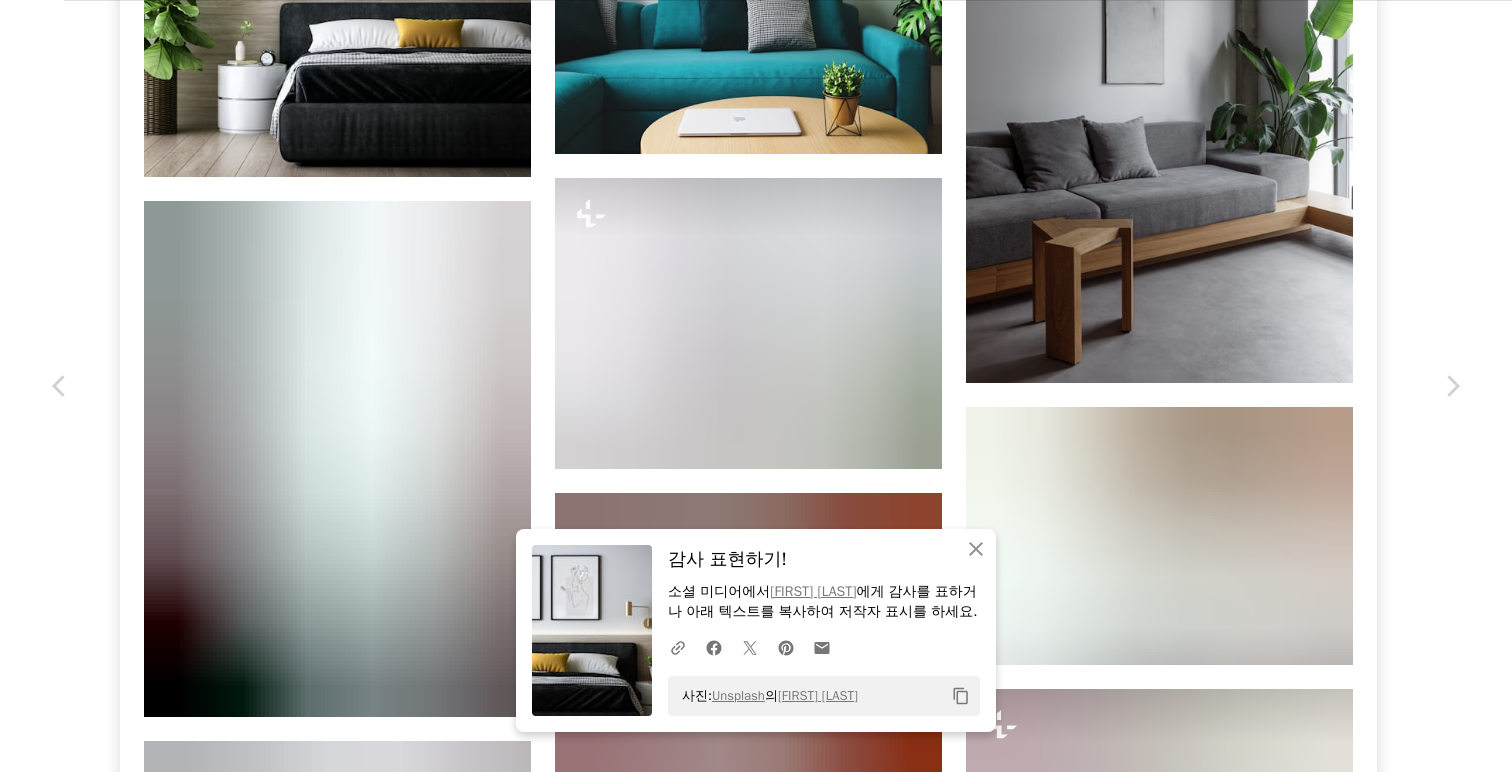 scroll, scrollTop: 1572, scrollLeft: 0, axis: vertical 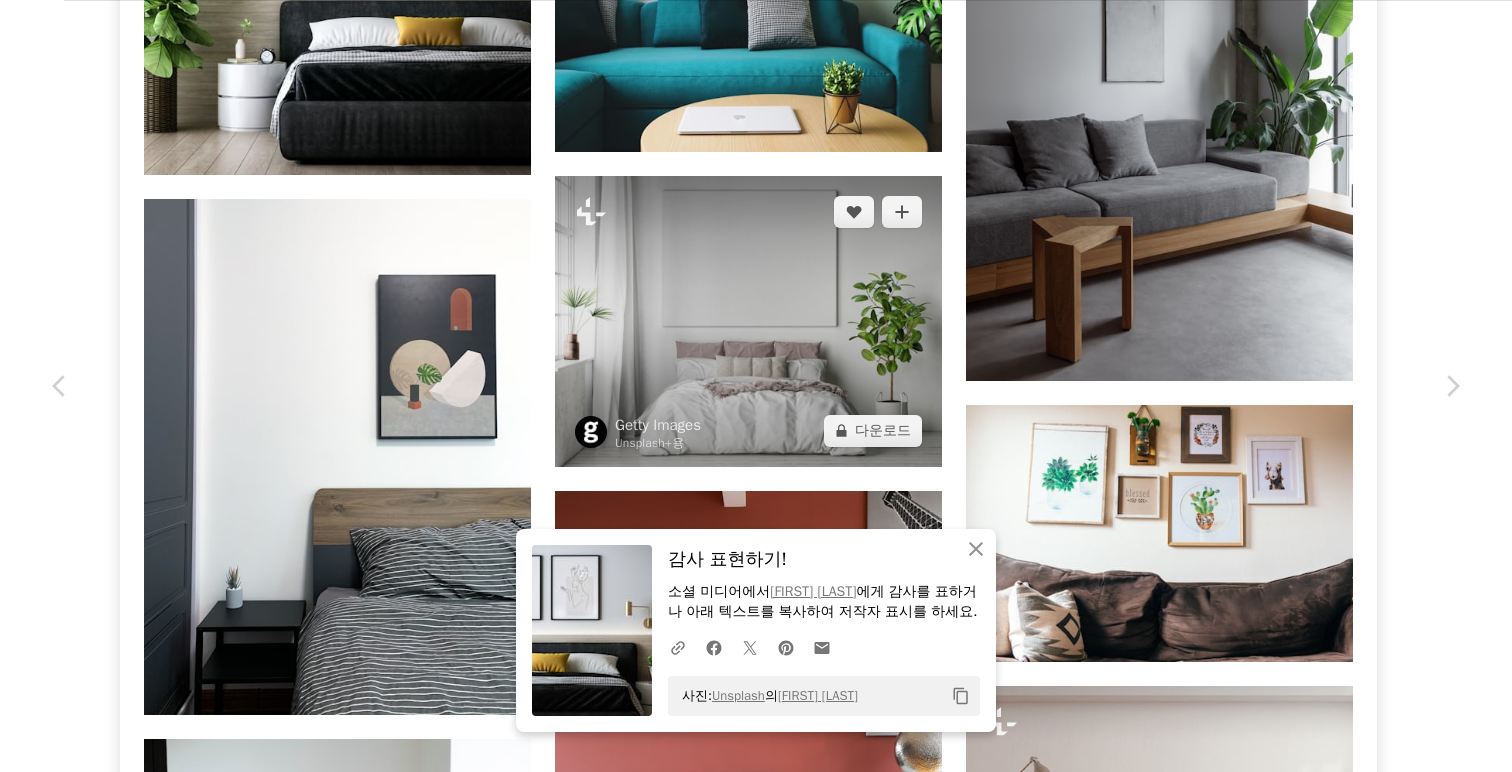 click at bounding box center [748, 321] 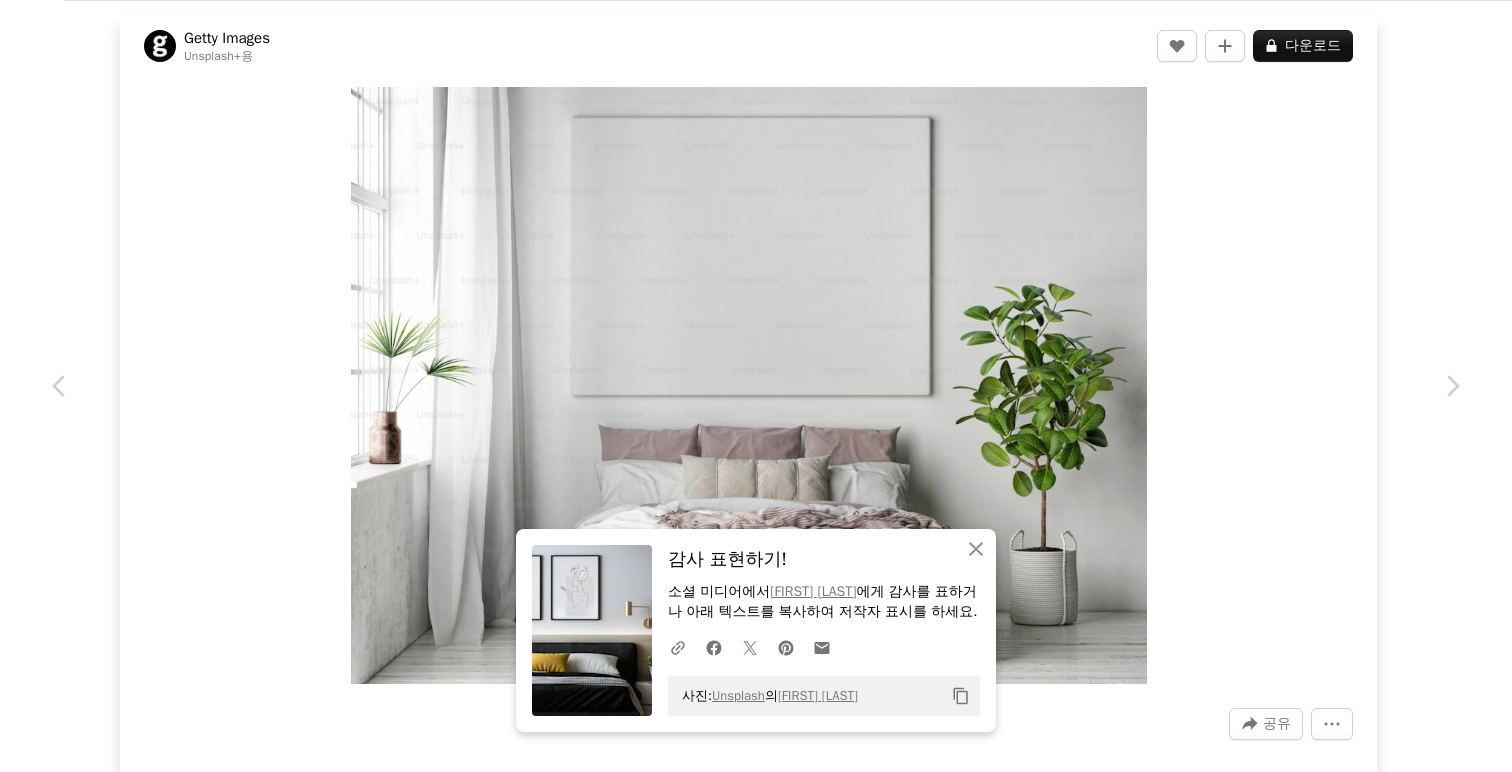 scroll, scrollTop: 0, scrollLeft: 0, axis: both 